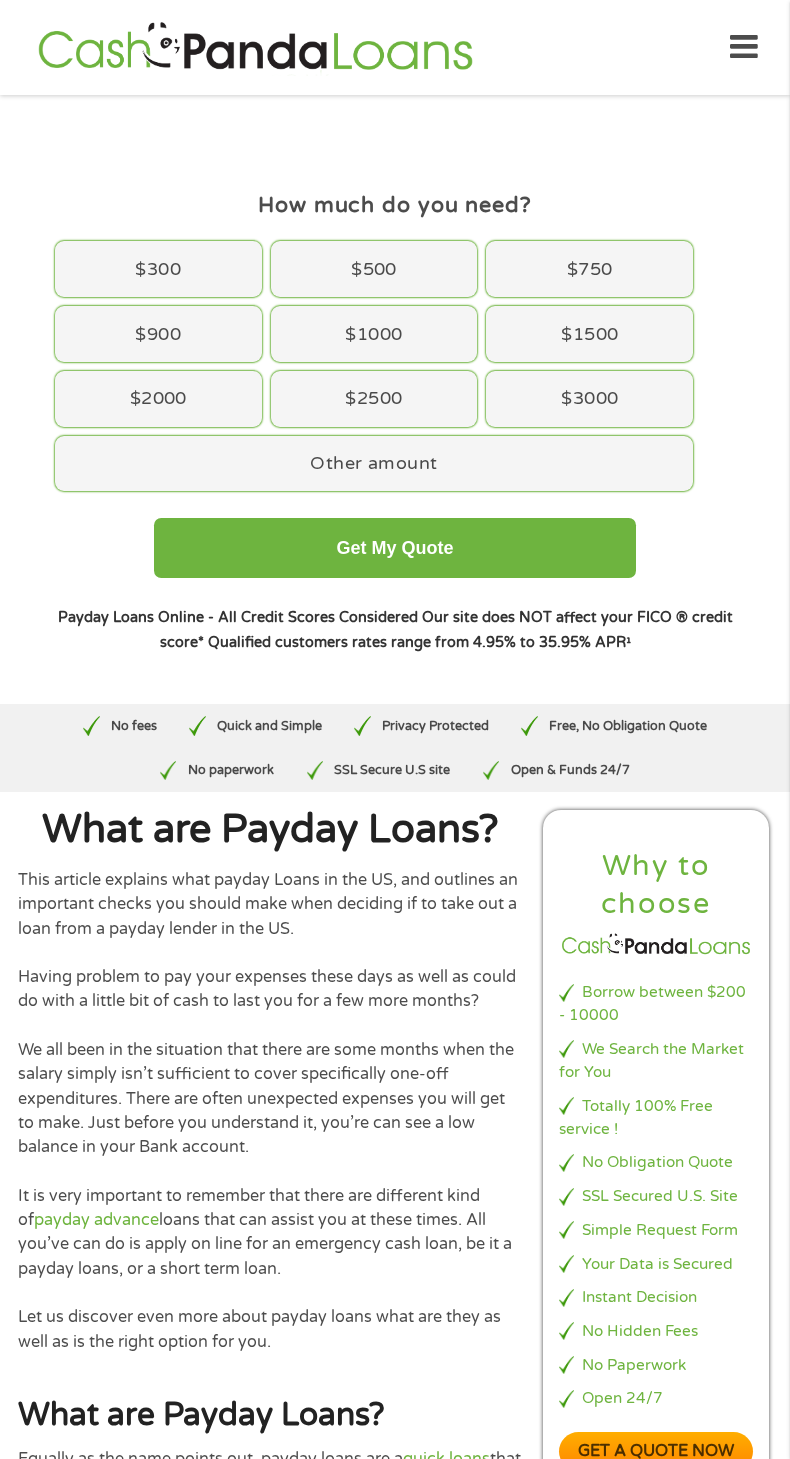 scroll, scrollTop: 0, scrollLeft: 0, axis: both 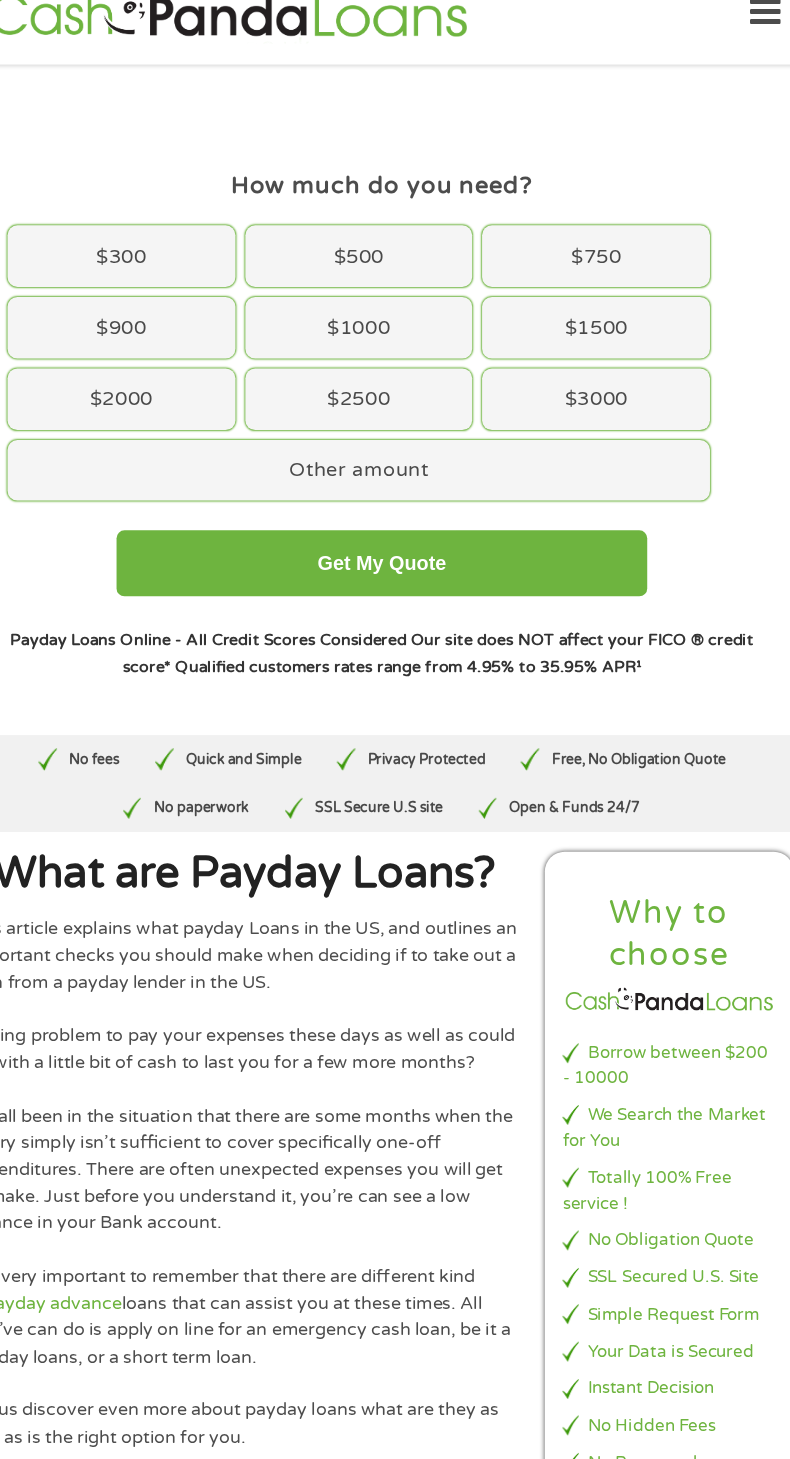 click on "$3000" at bounding box center [589, 399] 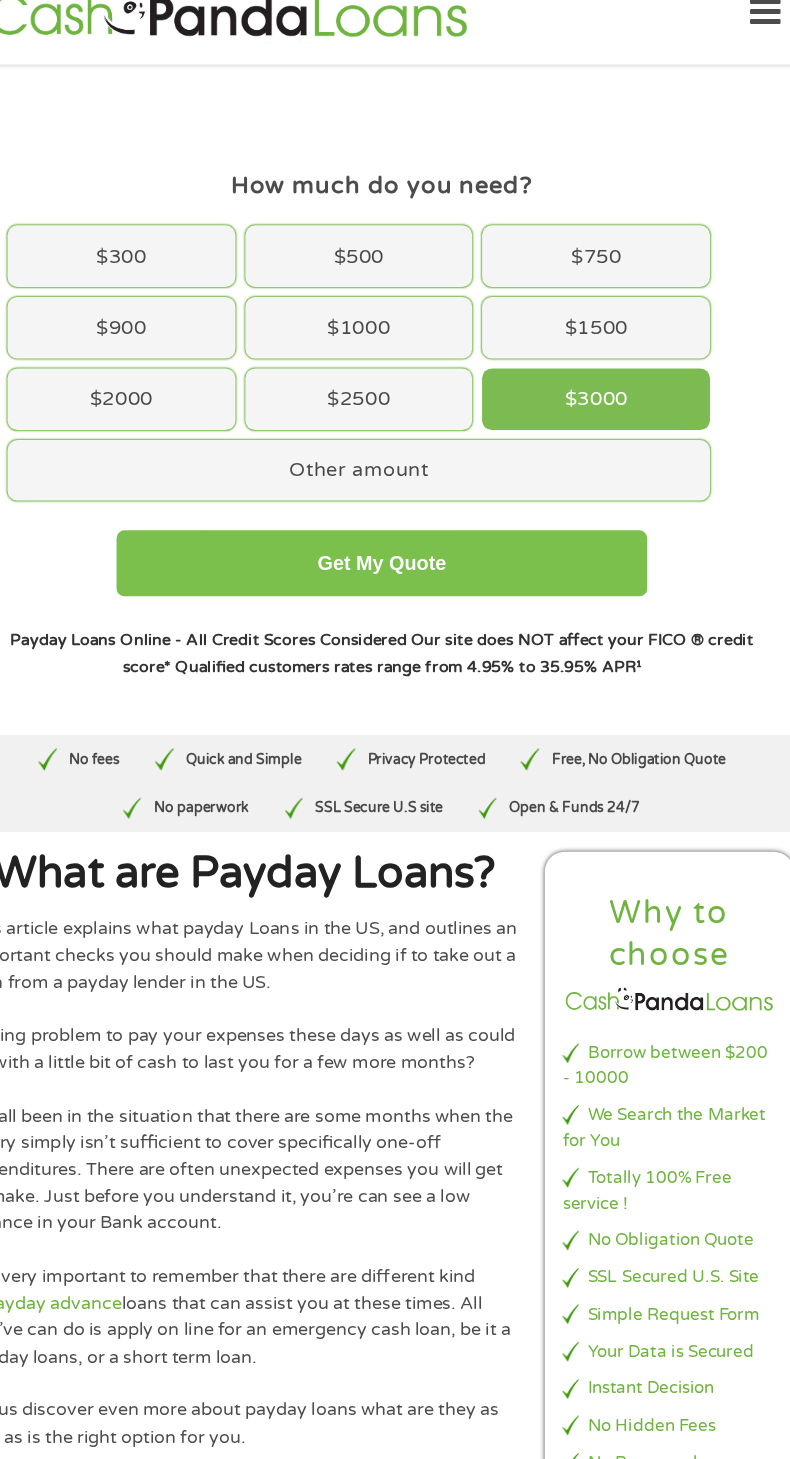click on "Get My Quote" at bounding box center (395, 548) 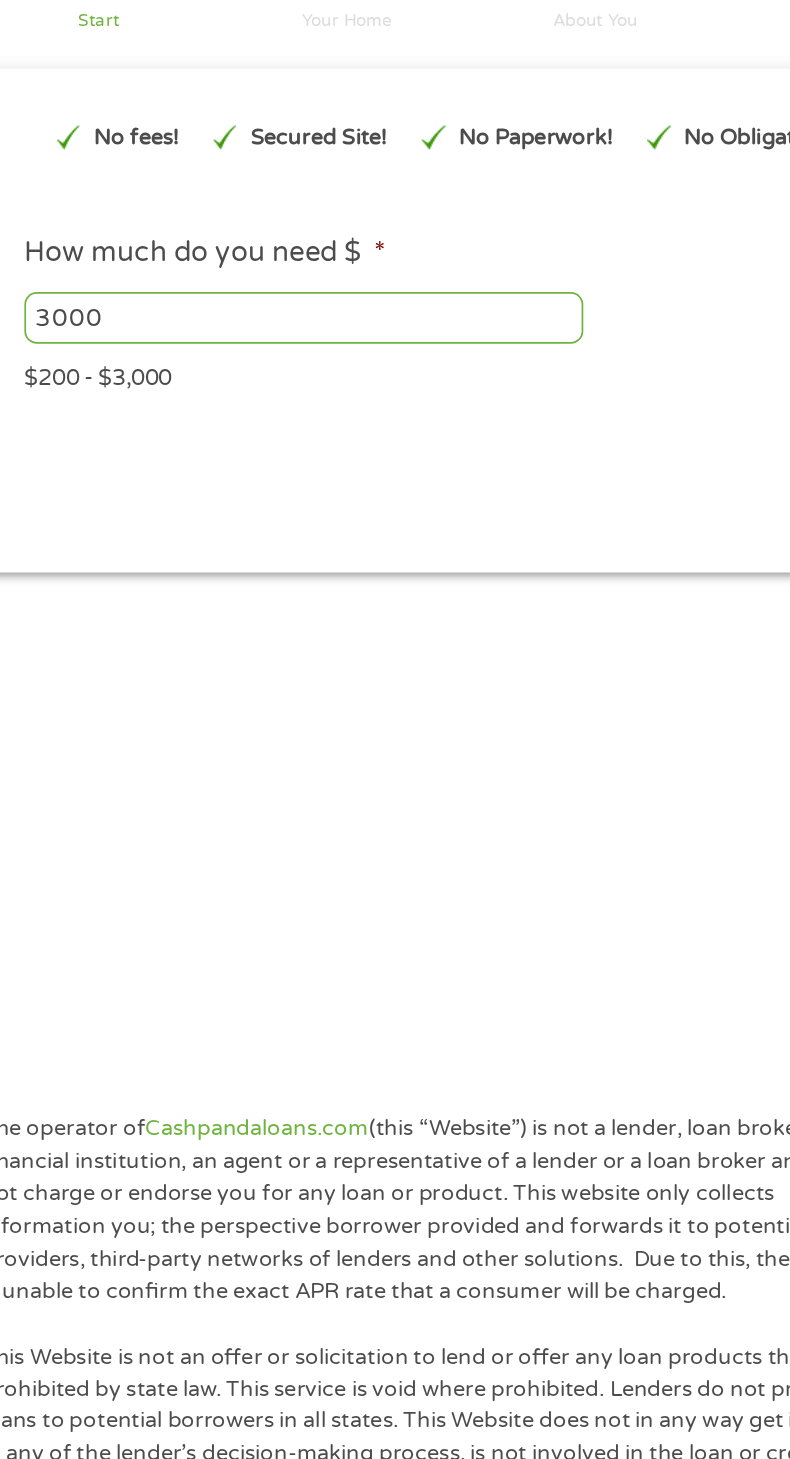 scroll, scrollTop: 1, scrollLeft: 0, axis: vertical 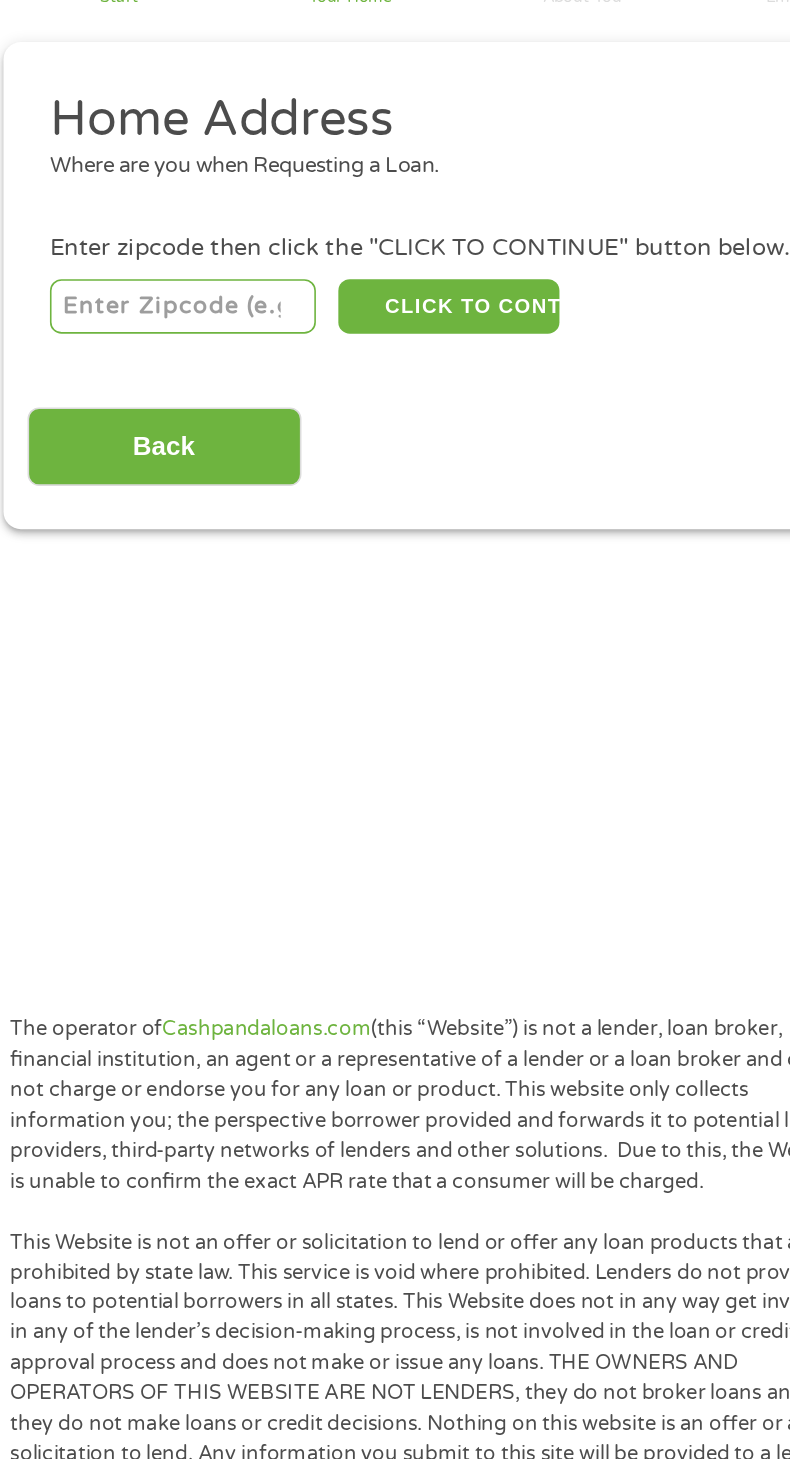 click at bounding box center (146, 355) 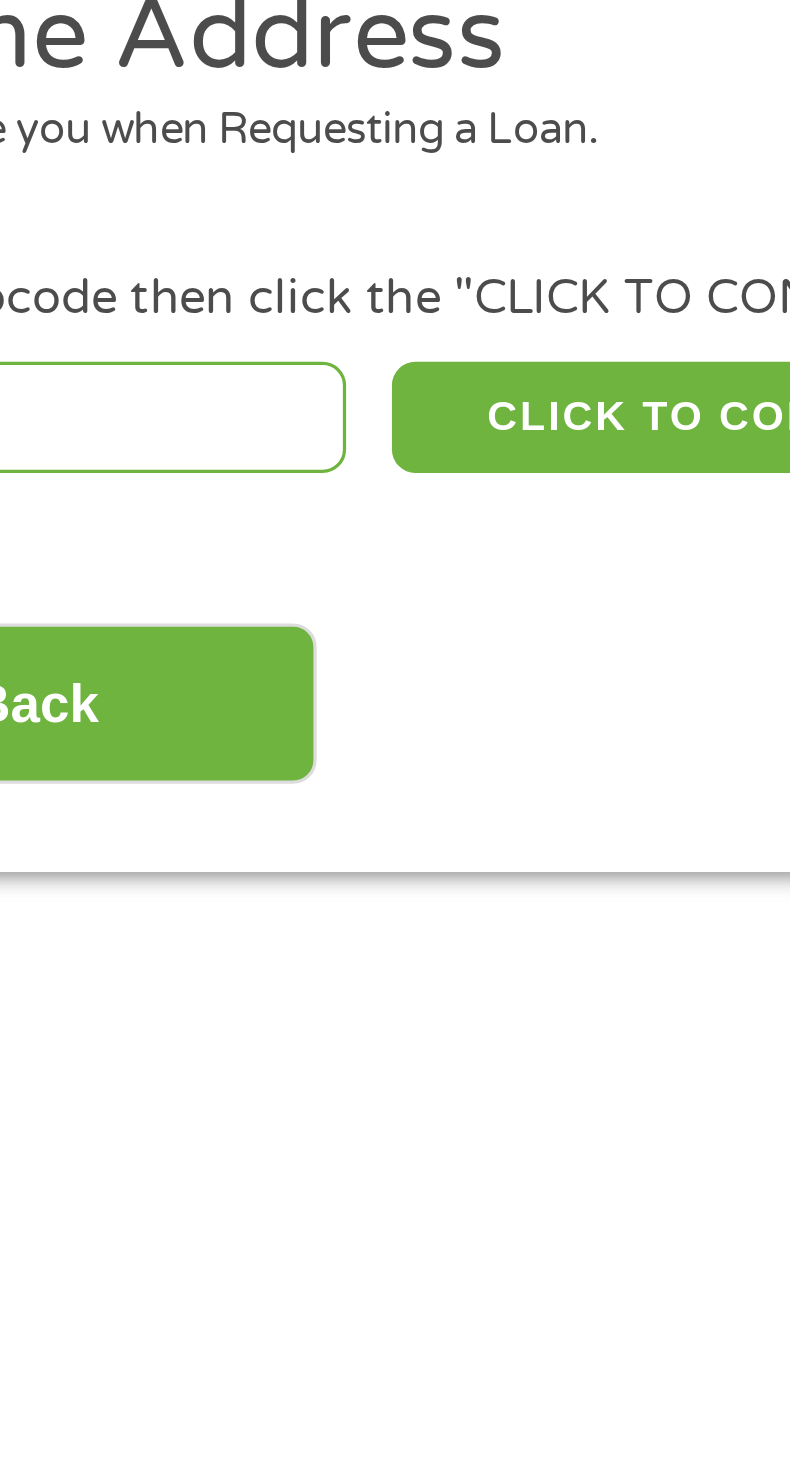 type on "35951" 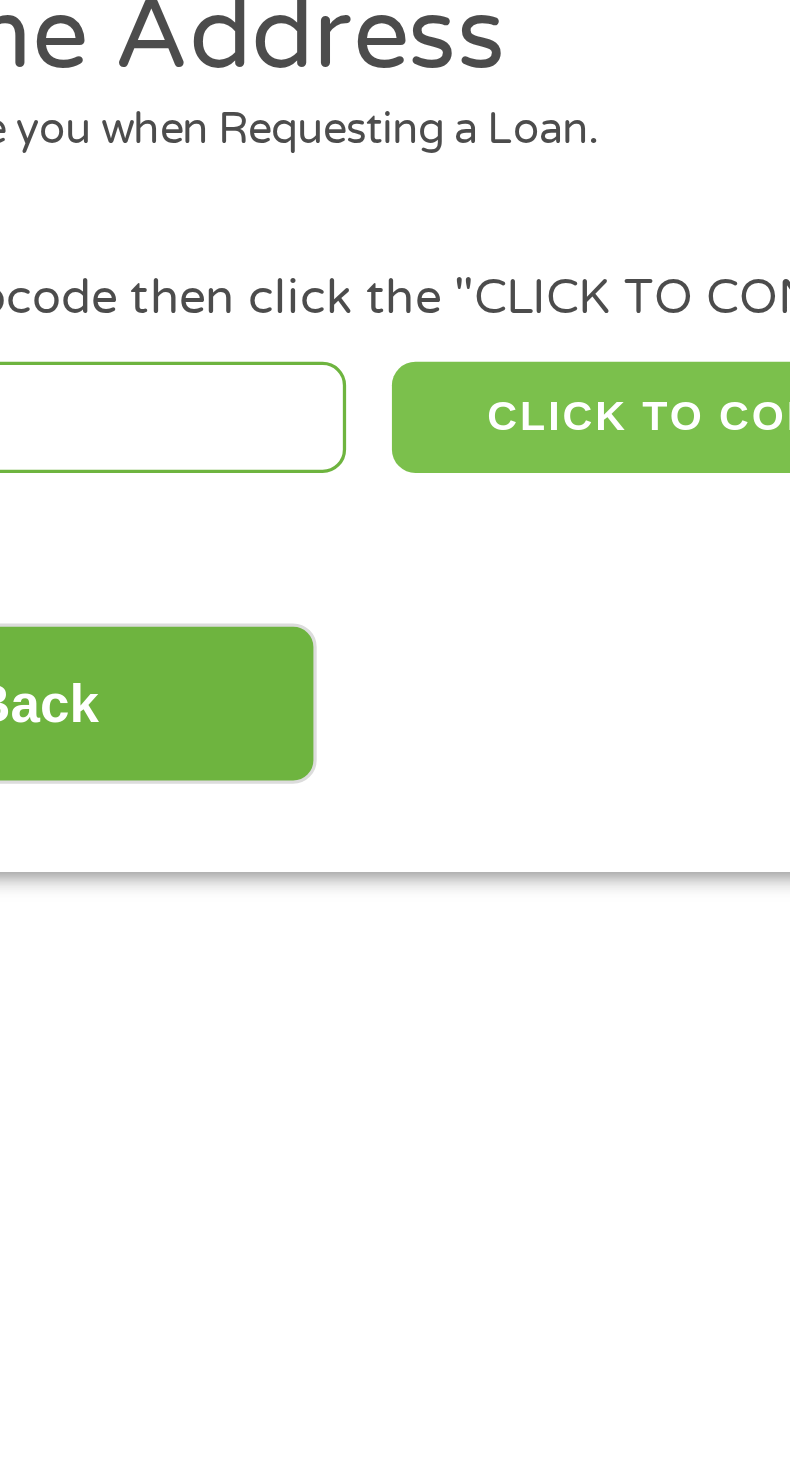 click on "CLICK TO CONTINUE" at bounding box center (311, 355) 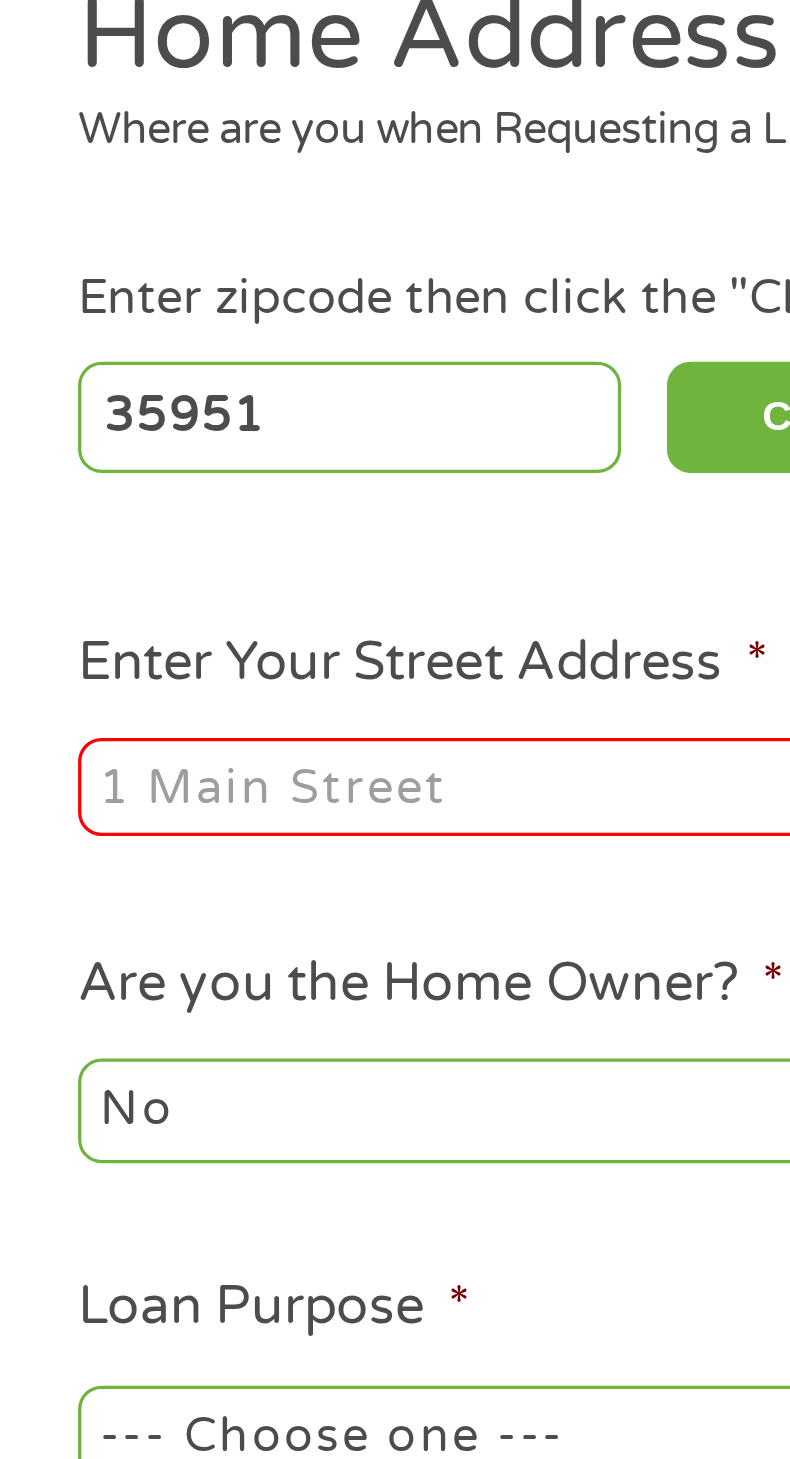 click on "Enter Your Street Address *" at bounding box center [222, 468] 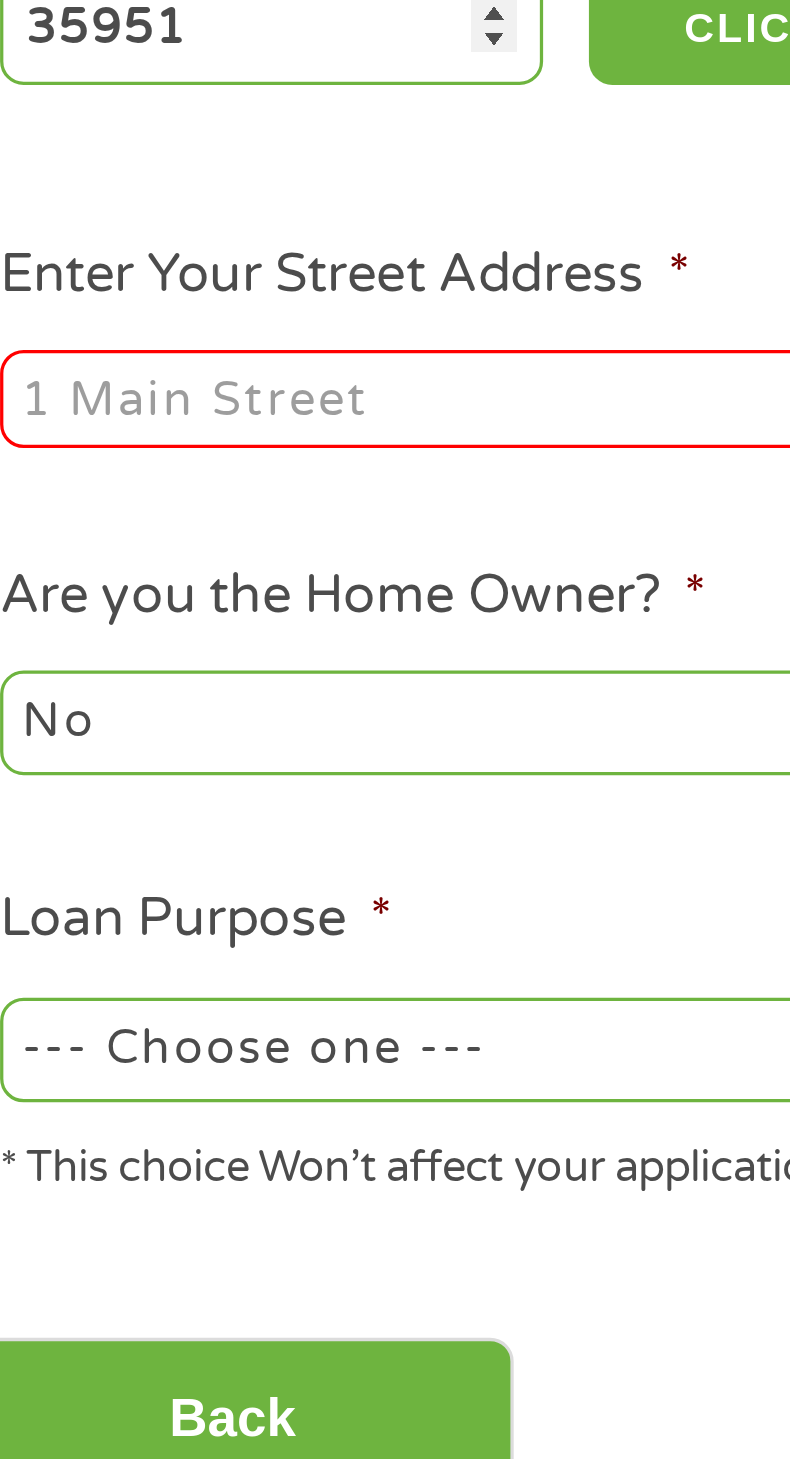 type on "[ADDRESS]" 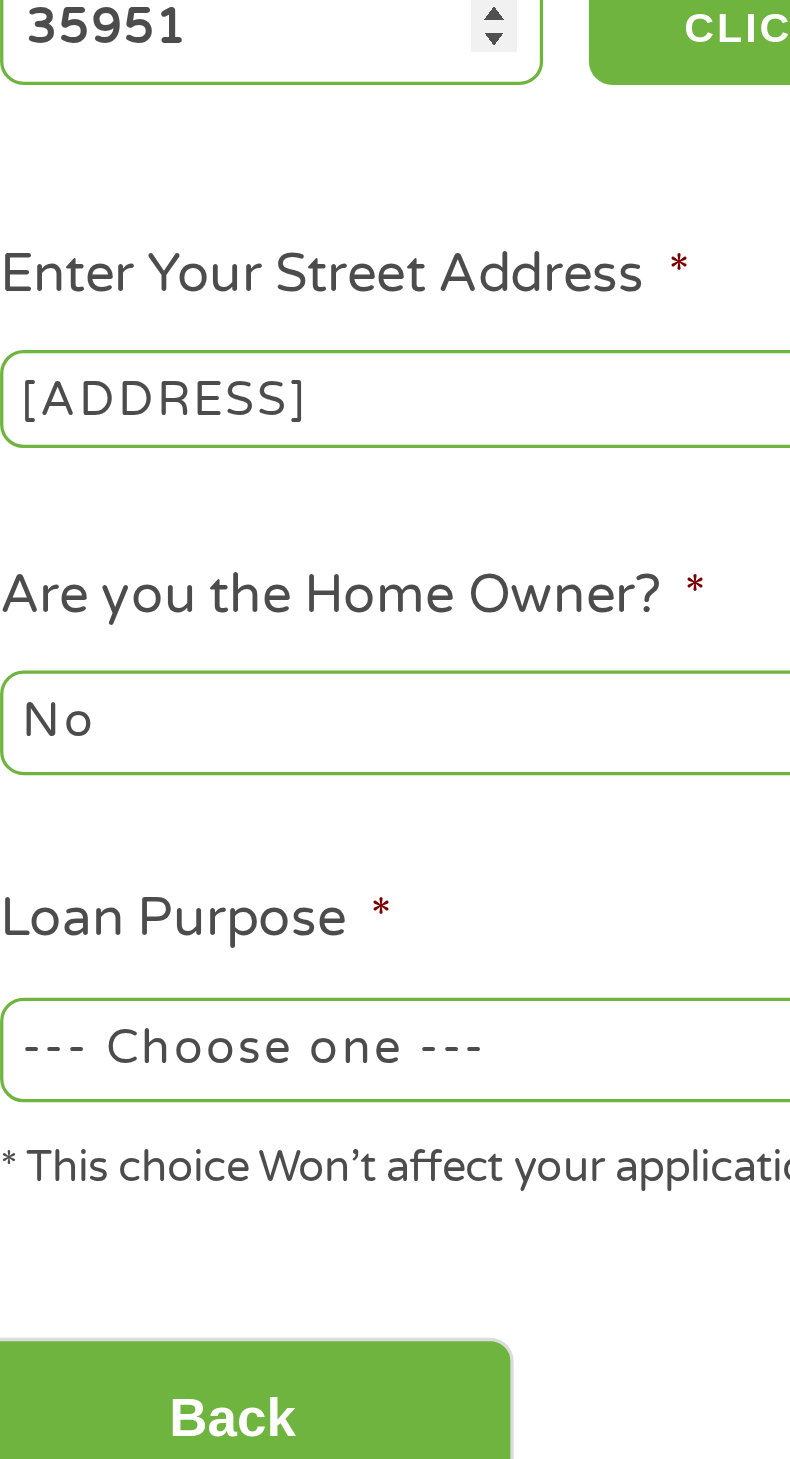 click on "No Yes" at bounding box center [222, 567] 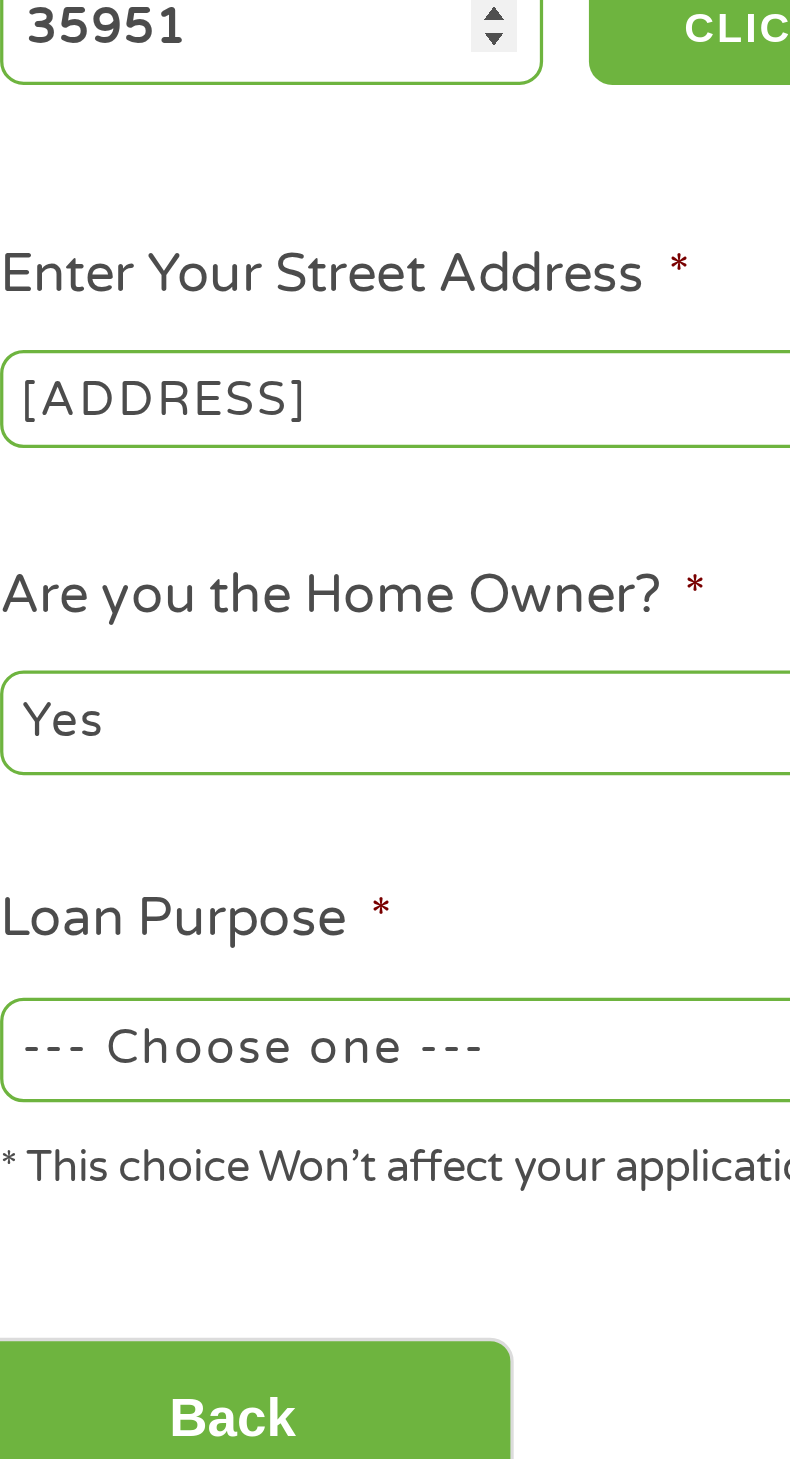 click on "--- Choose one --- Pay Bills Debt Consolidation Home Improvement Major Purchase Car Loan Short Term Cash Medical Expenses Other" at bounding box center [222, 667] 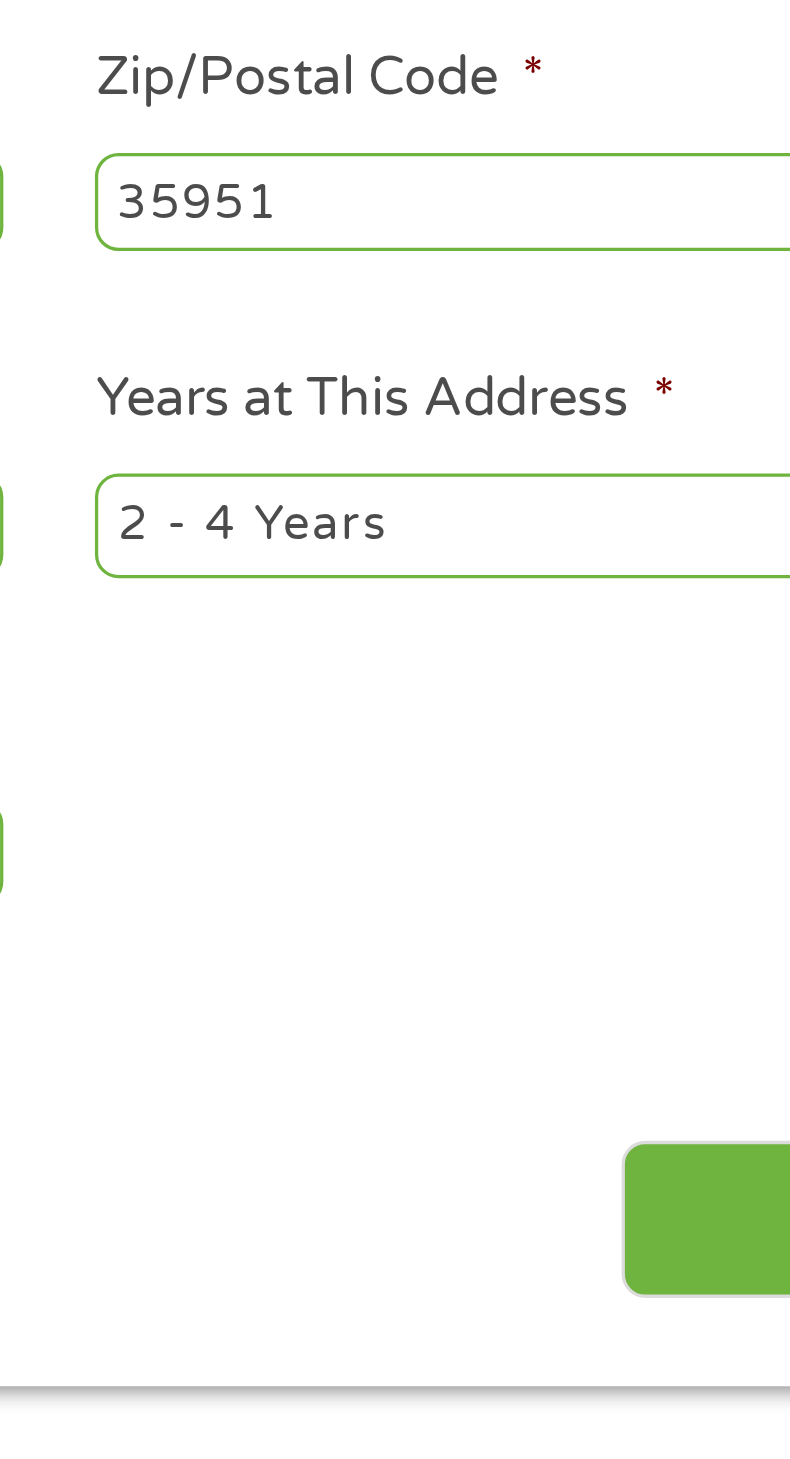 click on "1 Year or less 1 - 2 Years 2 - 4 Years Over 4 Years" at bounding box center [568, 567] 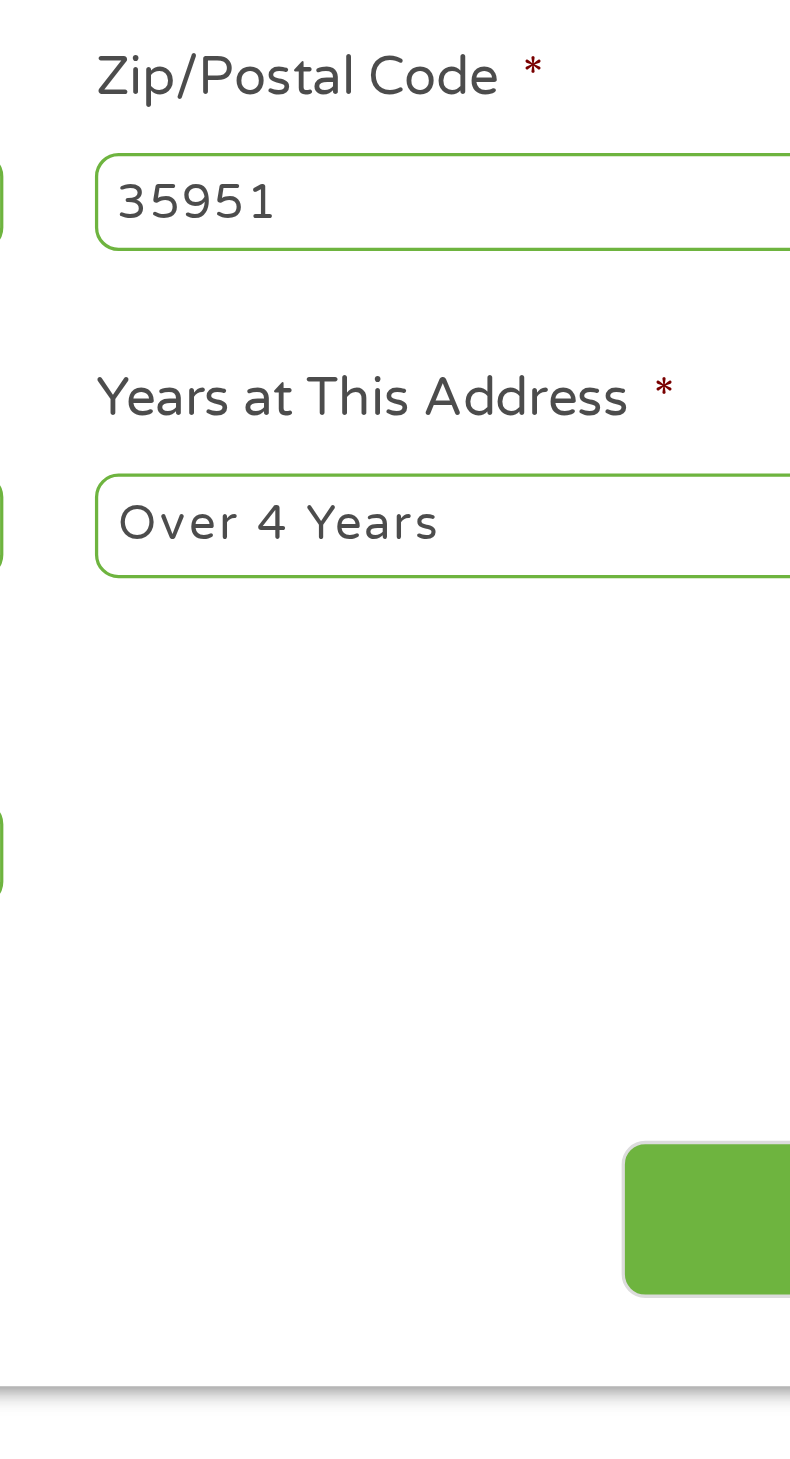 click on "Next" at bounding box center [655, 779] 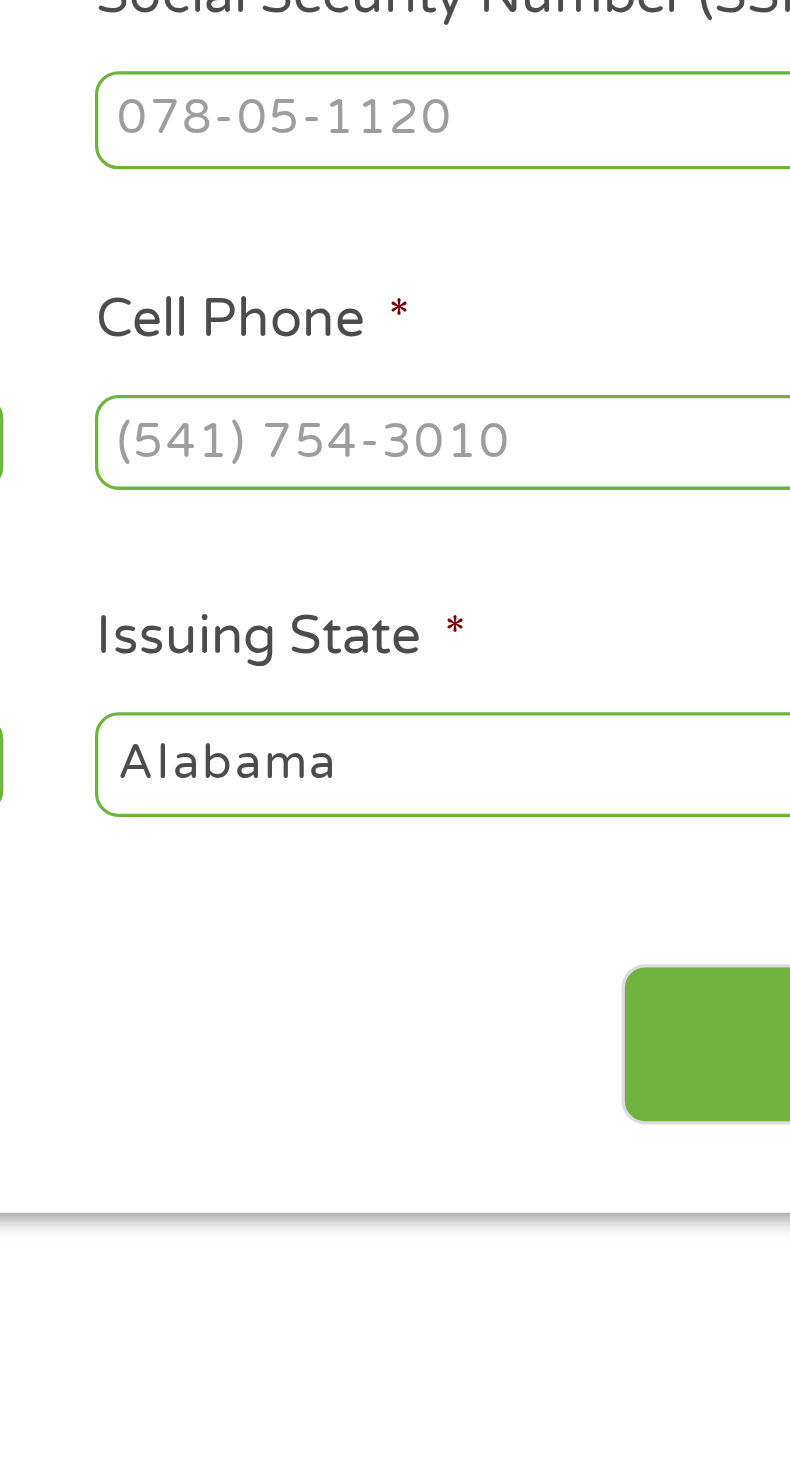 scroll, scrollTop: 8, scrollLeft: 8, axis: both 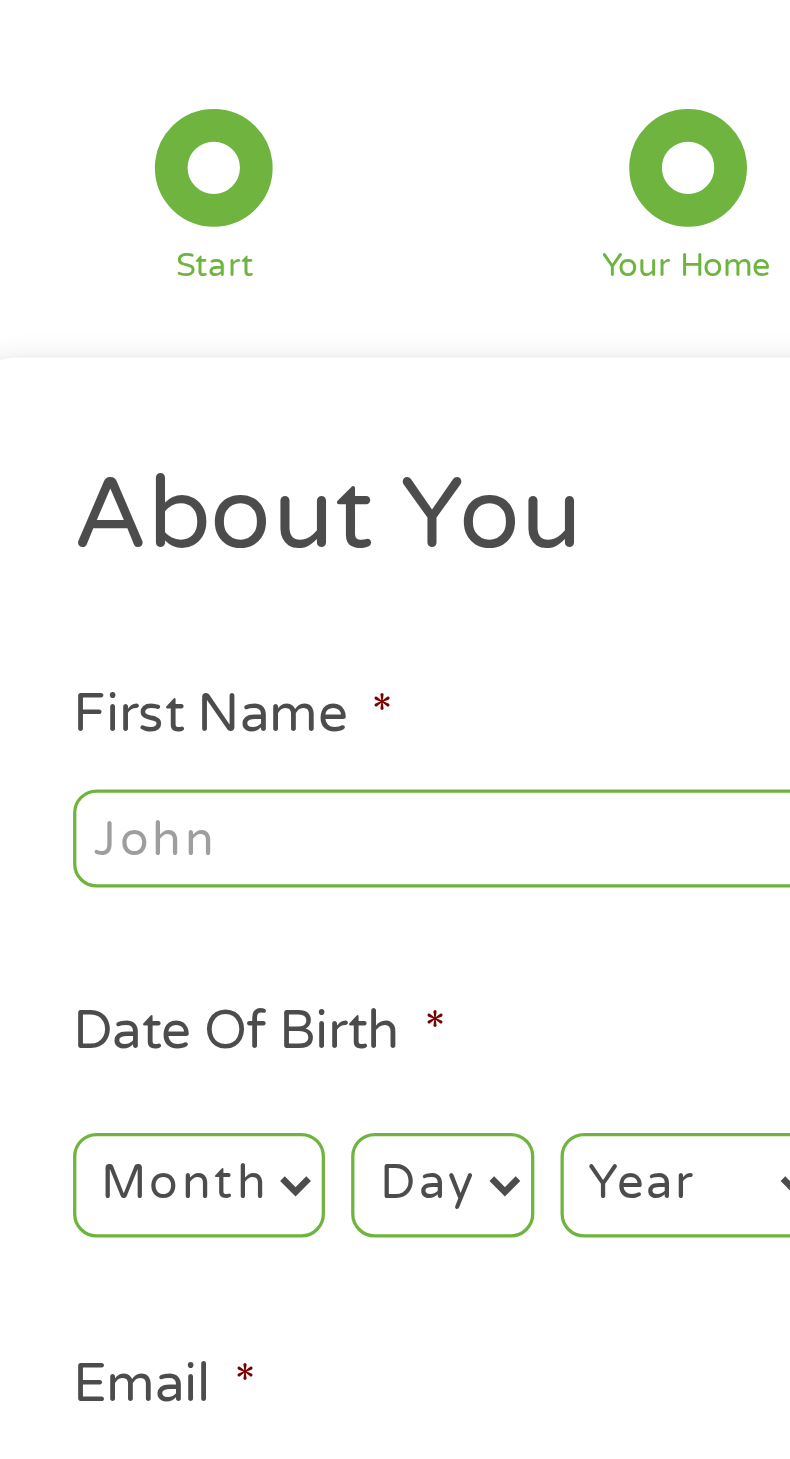 click on "First Name *" at bounding box center [222, 337] 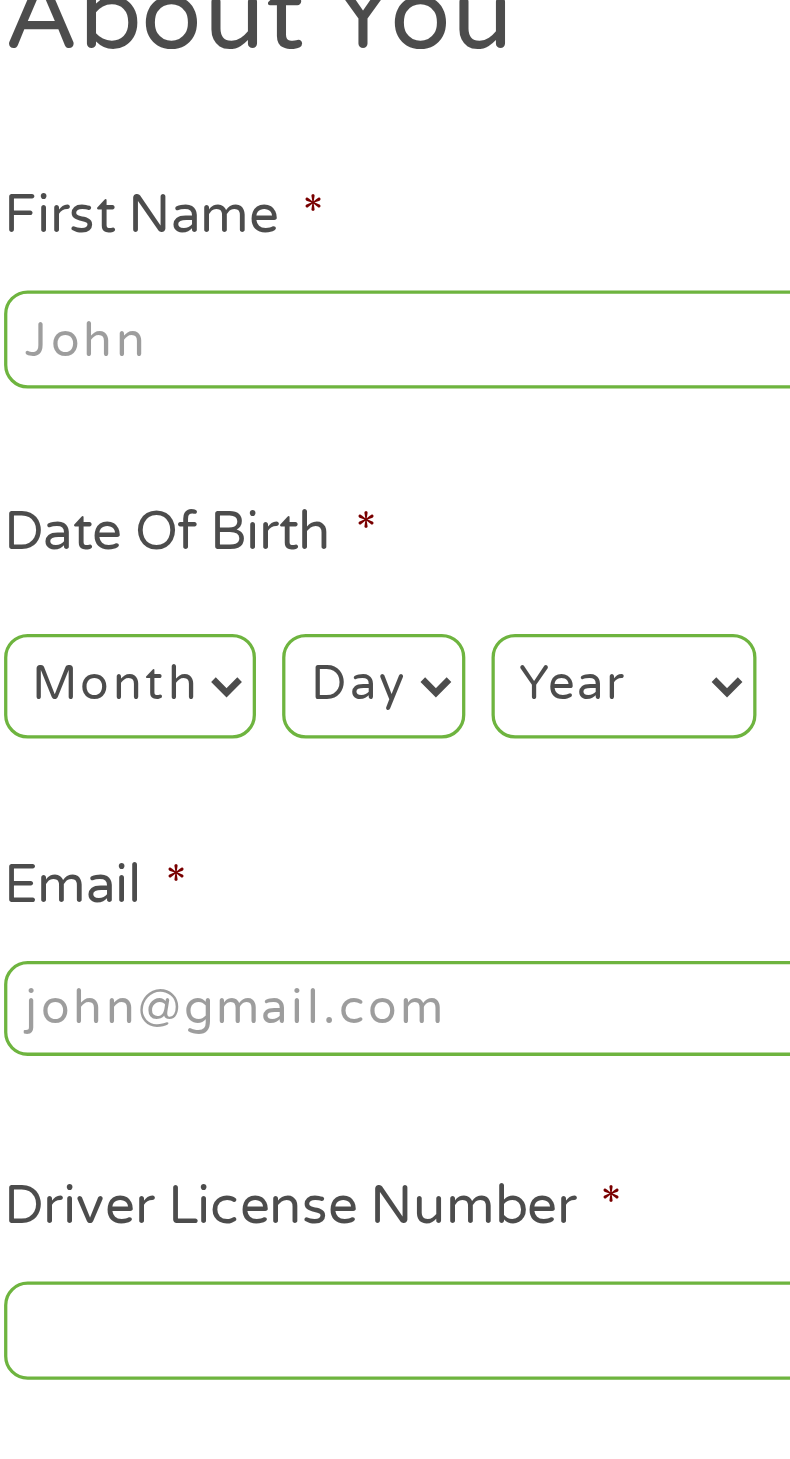 scroll, scrollTop: 26, scrollLeft: 0, axis: vertical 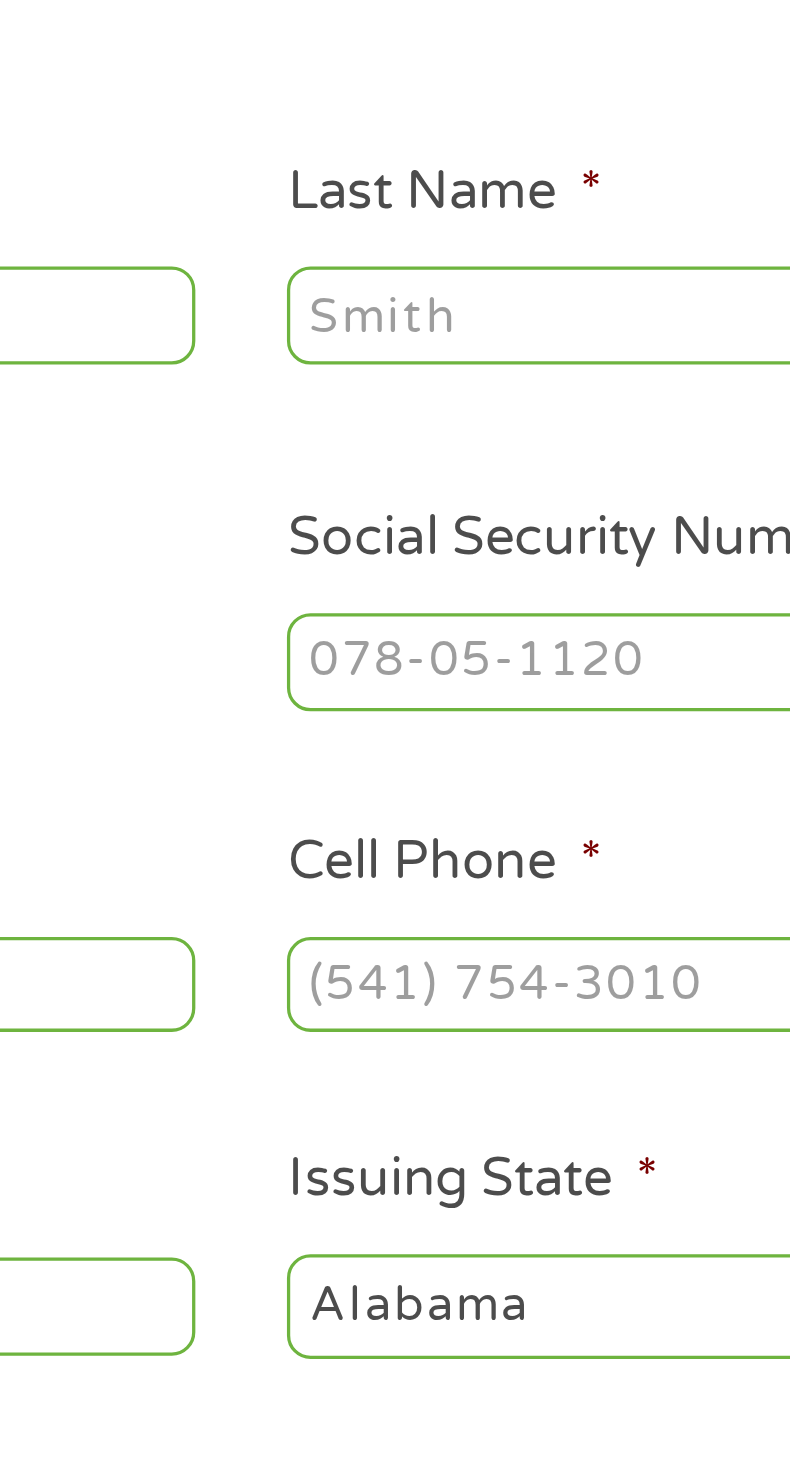 type on "[NAME]" 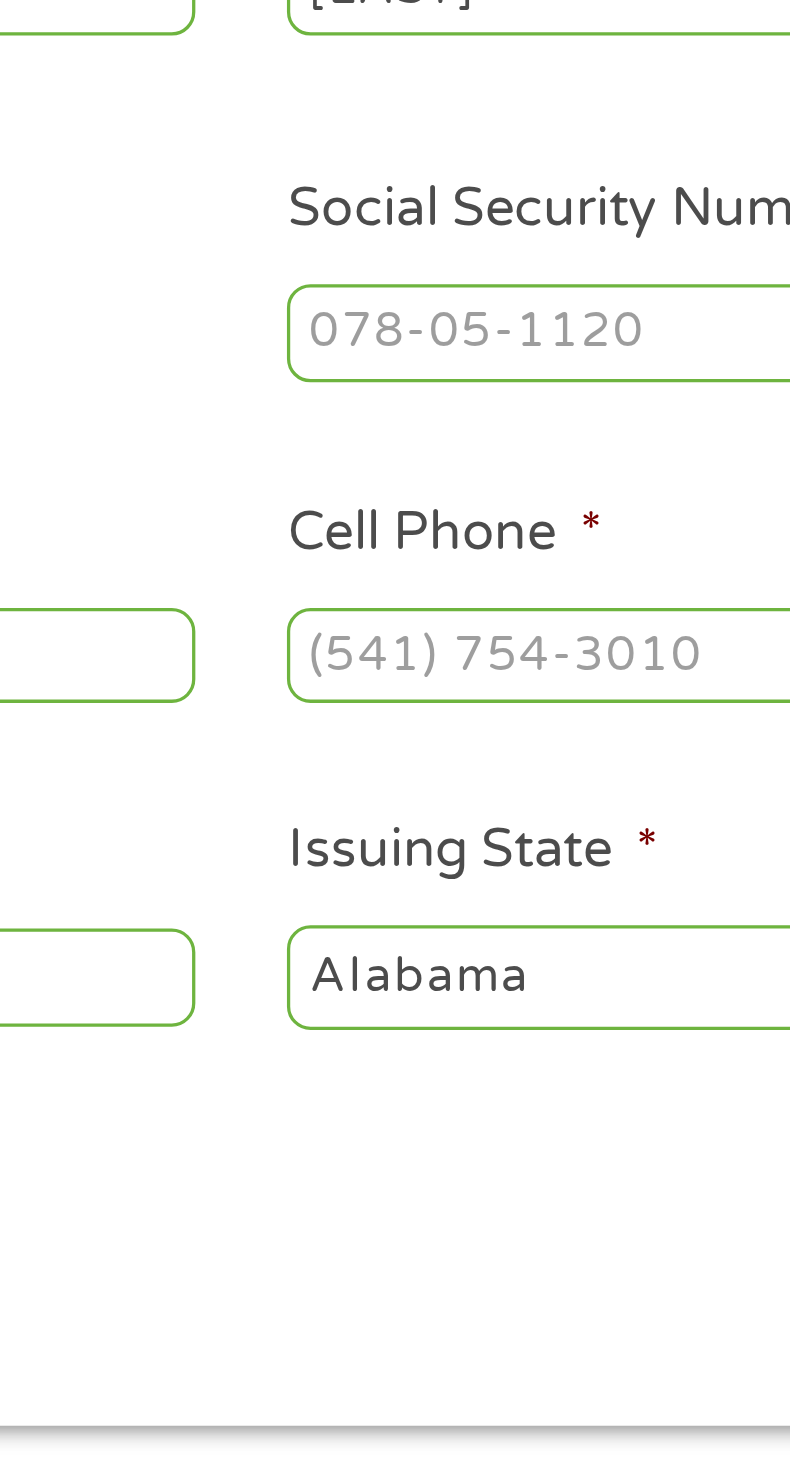 type on "[LAST]" 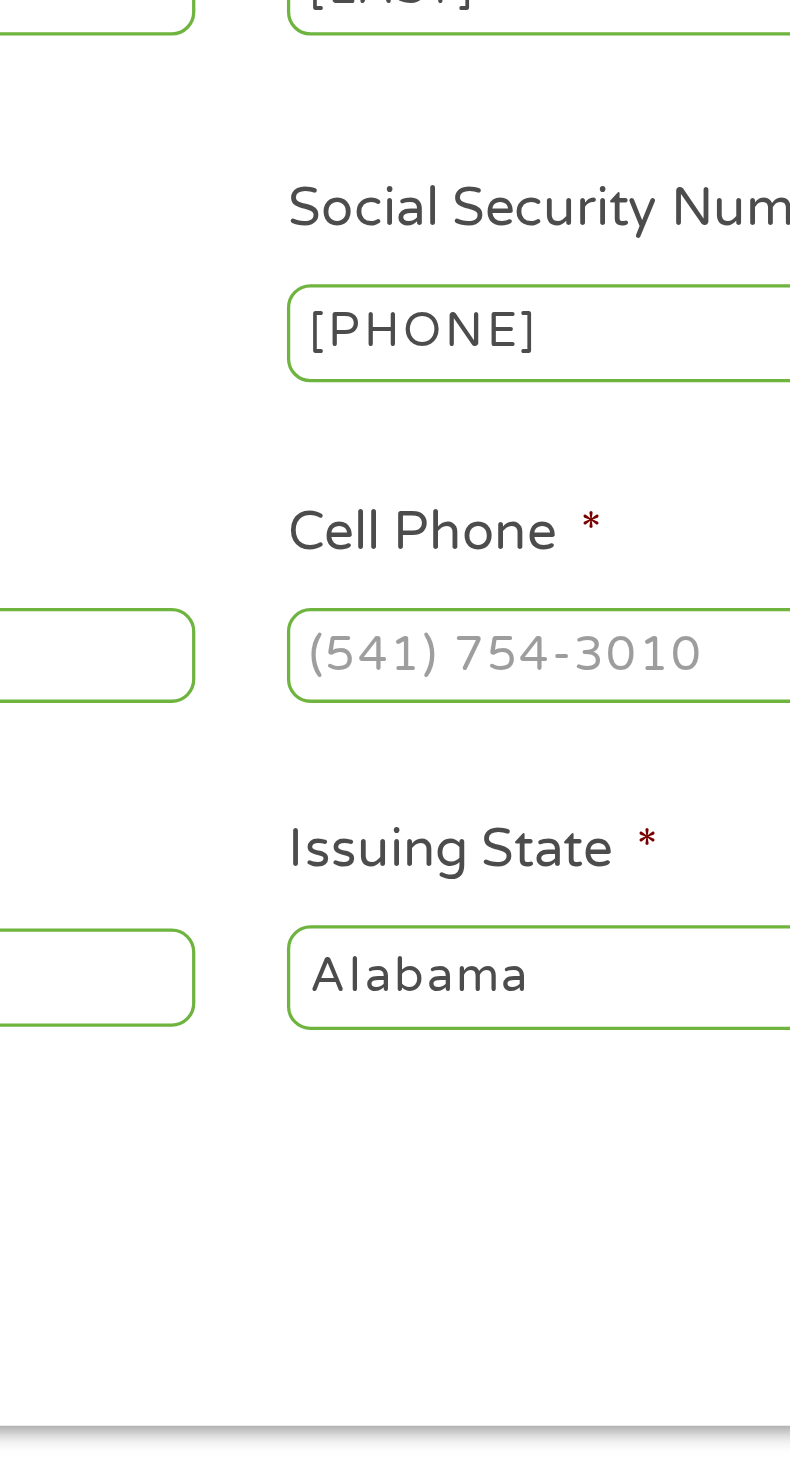 type on "[PHONE]" 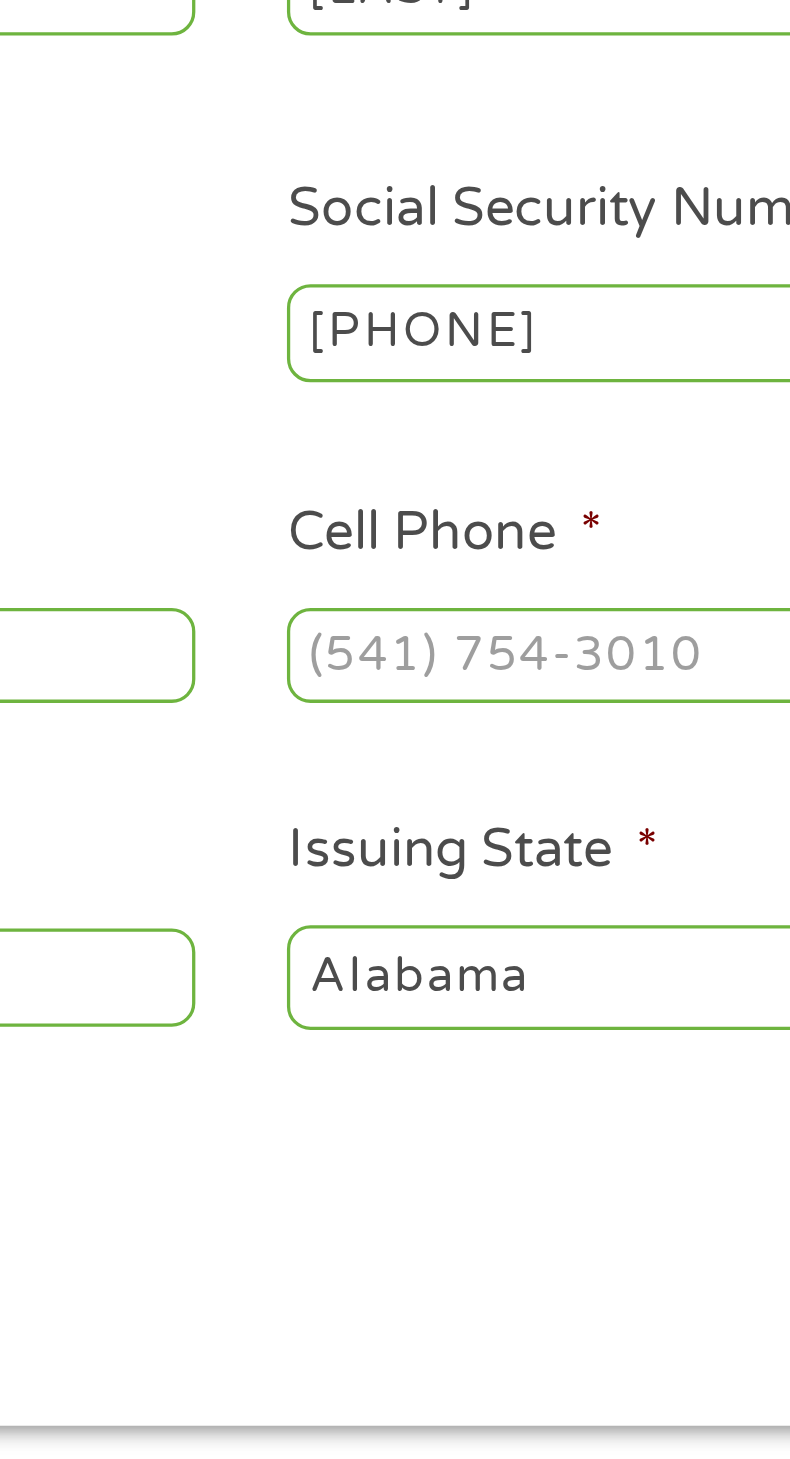 click on "Cell Phone *" at bounding box center (568, 542) 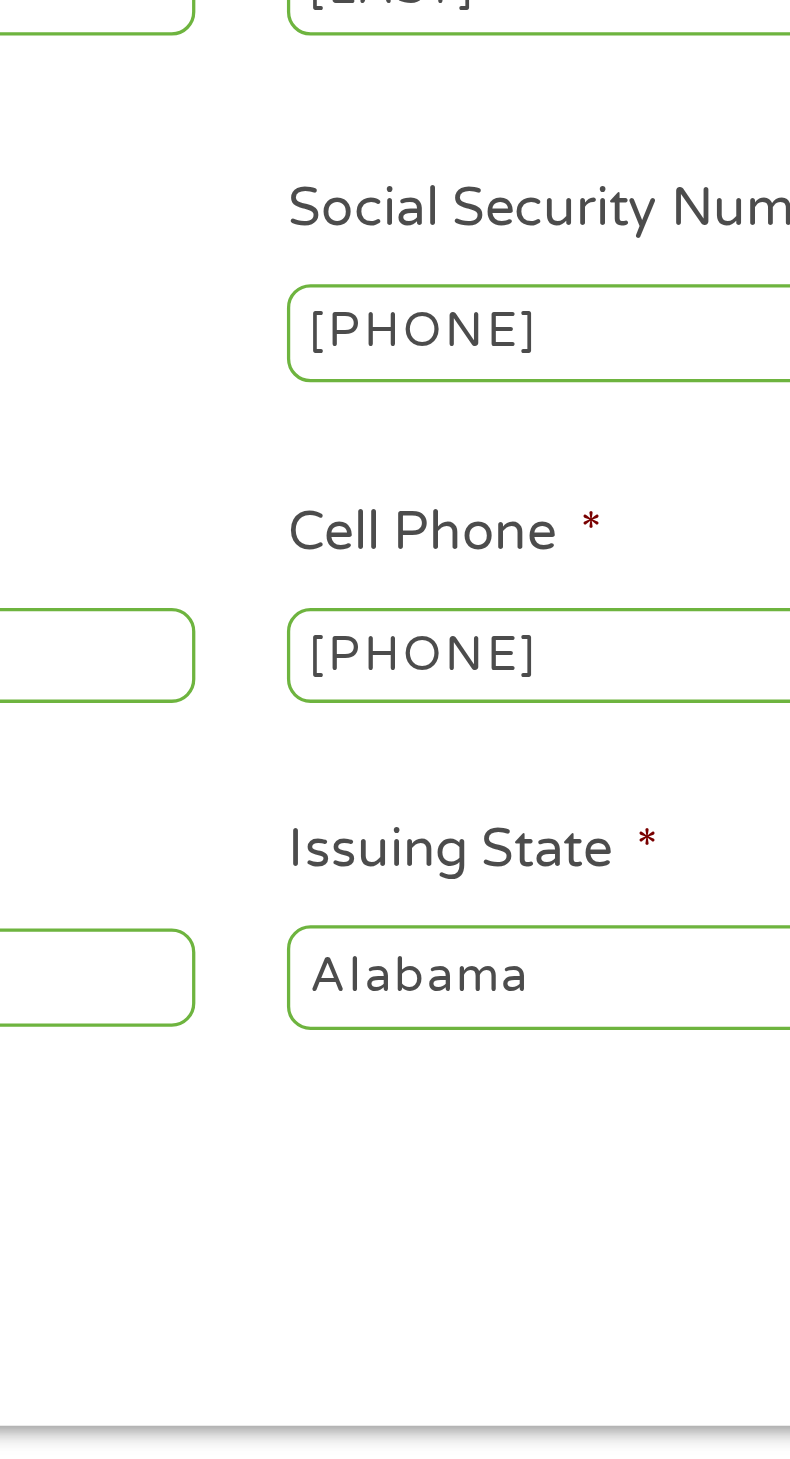 type on "[PHONE]" 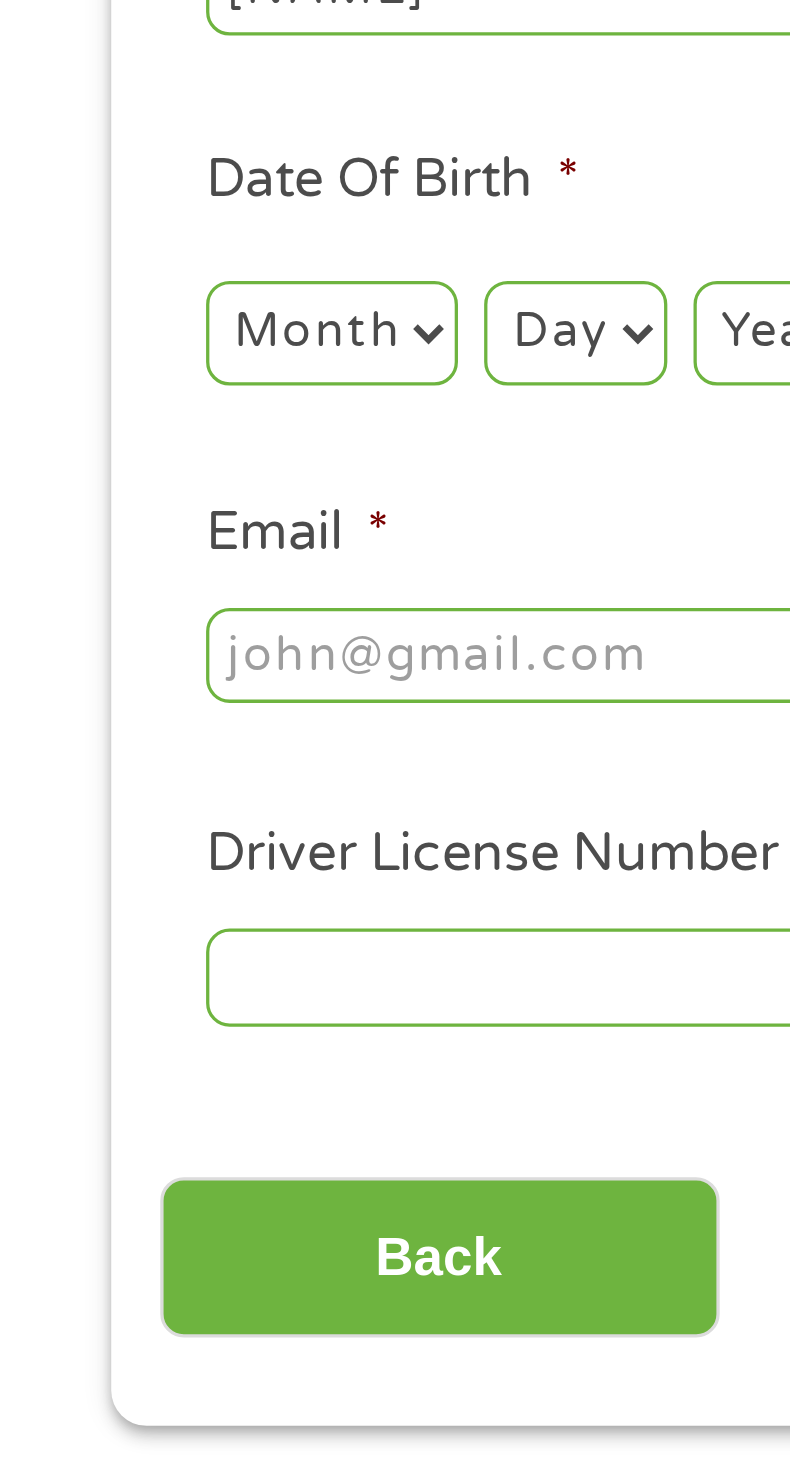 click on "Email *" at bounding box center (222, 542) 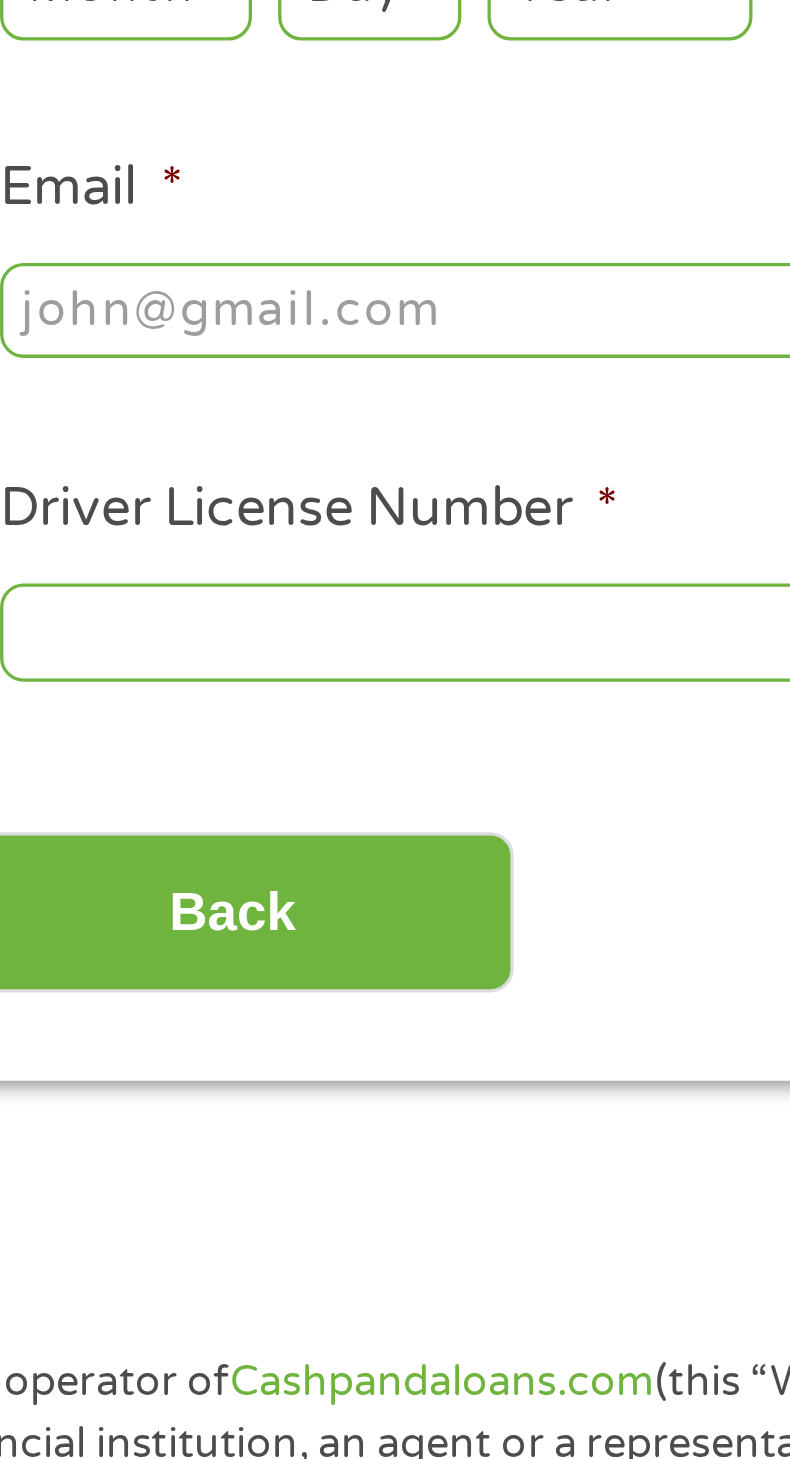 type on "kaygraypowell@example.com" 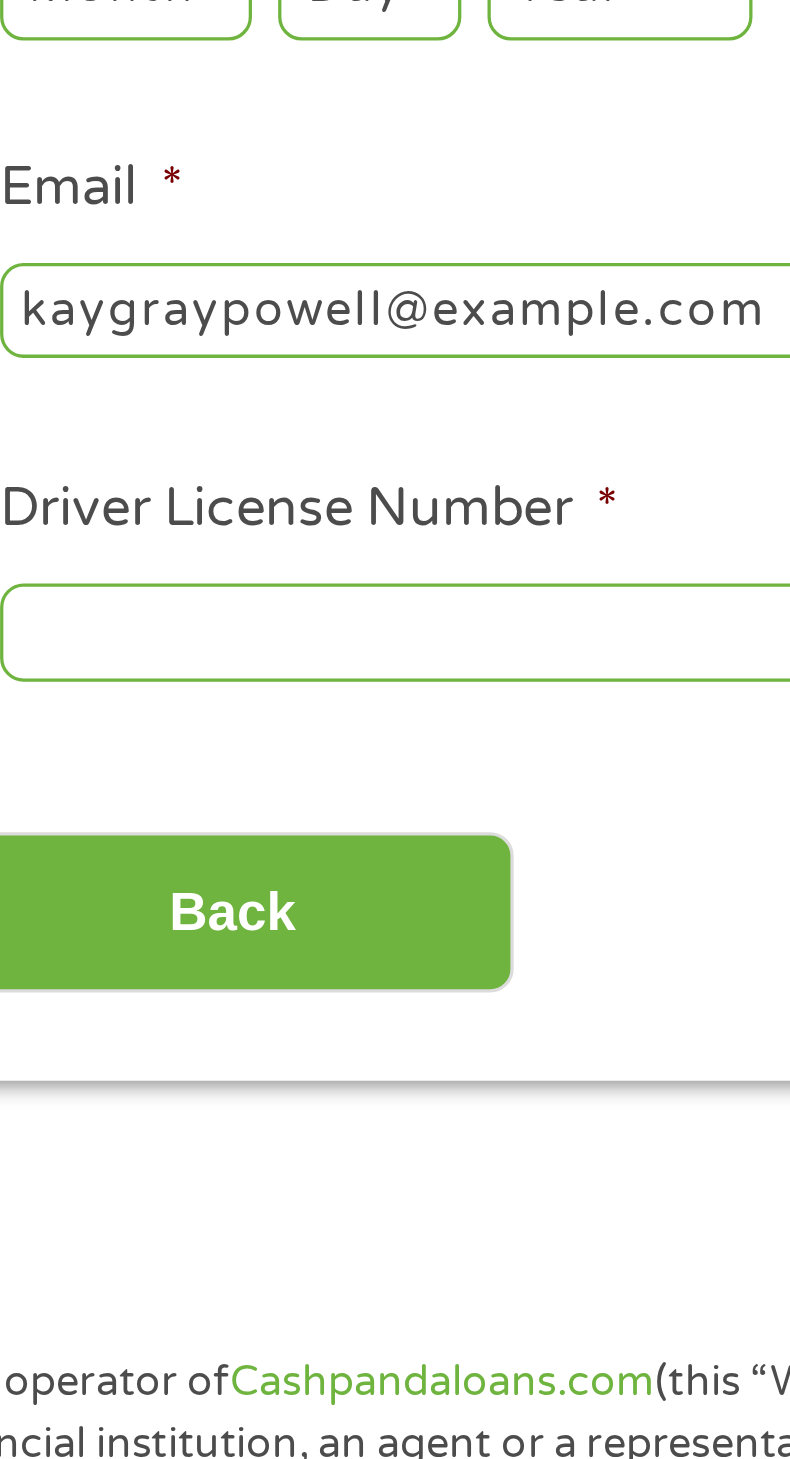 type on "[PHONE]" 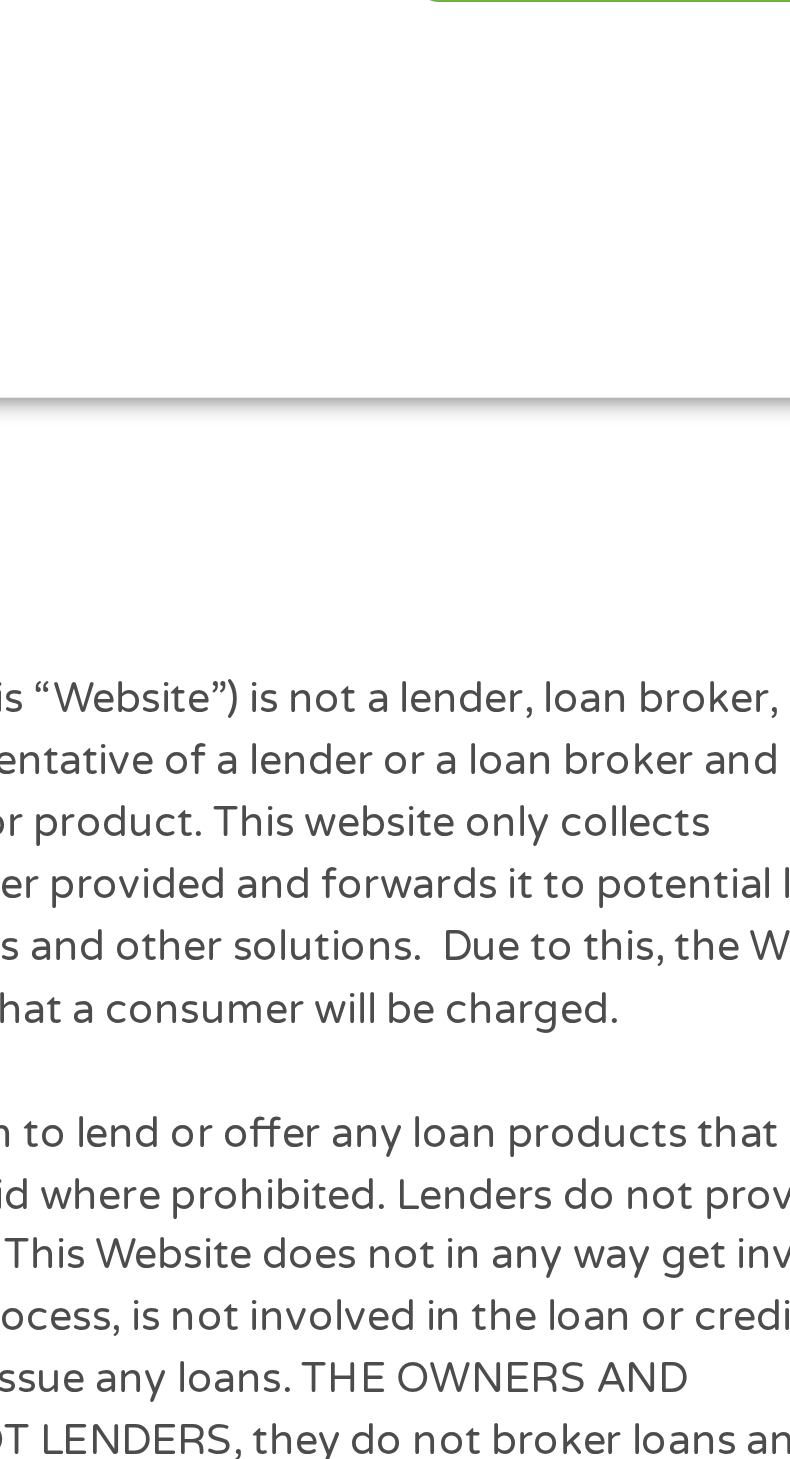 scroll, scrollTop: 26, scrollLeft: 0, axis: vertical 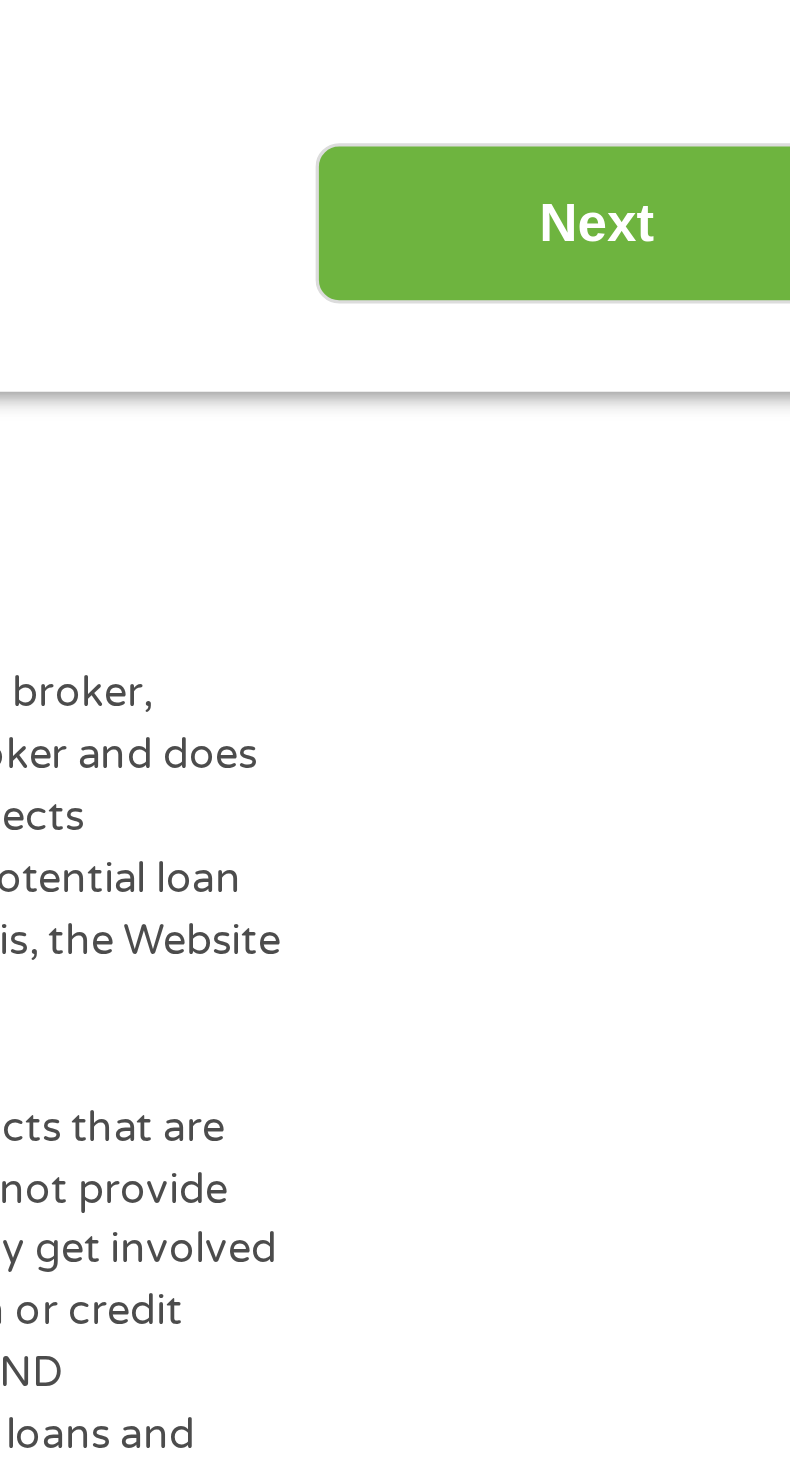 type on "[PHONE]" 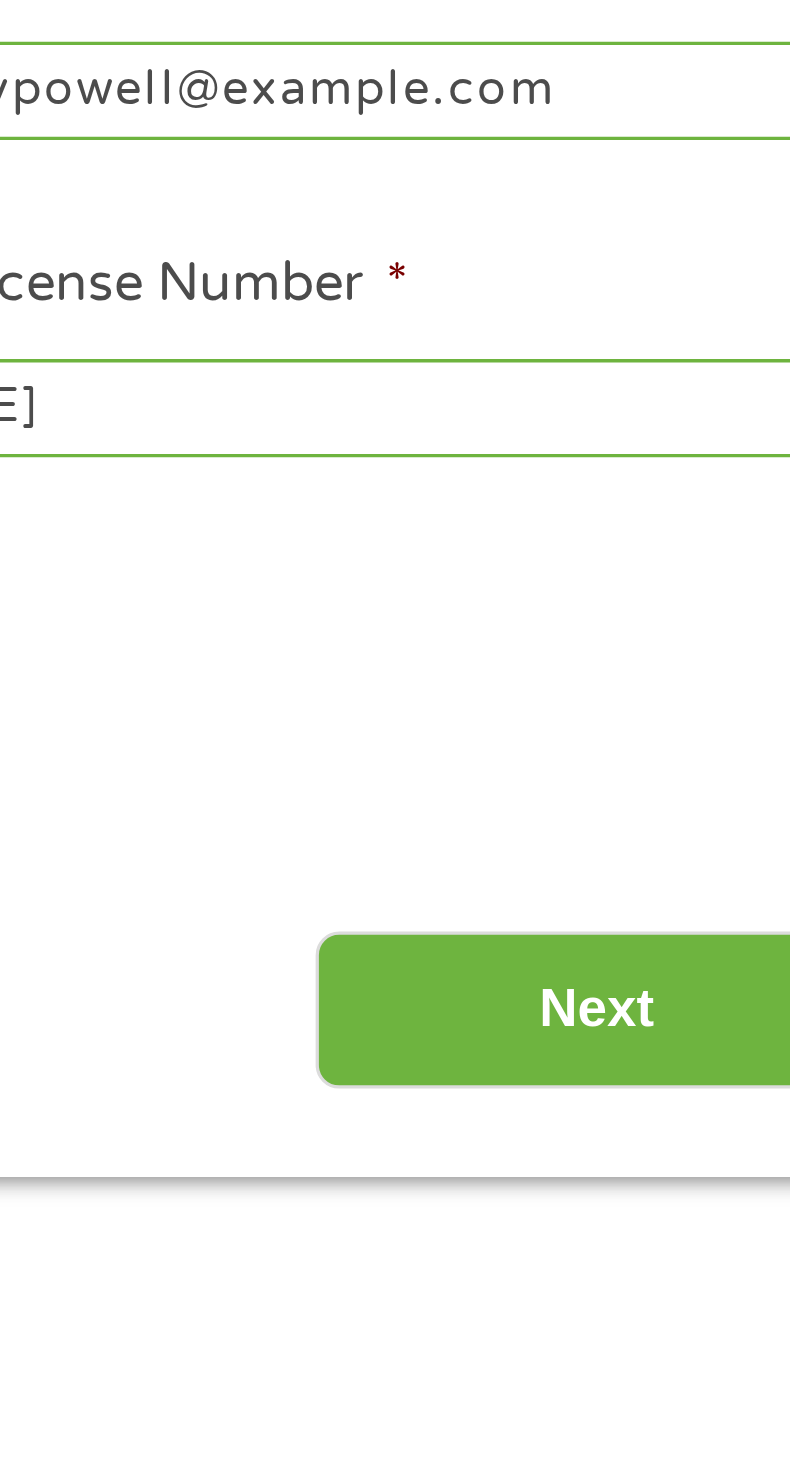scroll, scrollTop: 0, scrollLeft: 0, axis: both 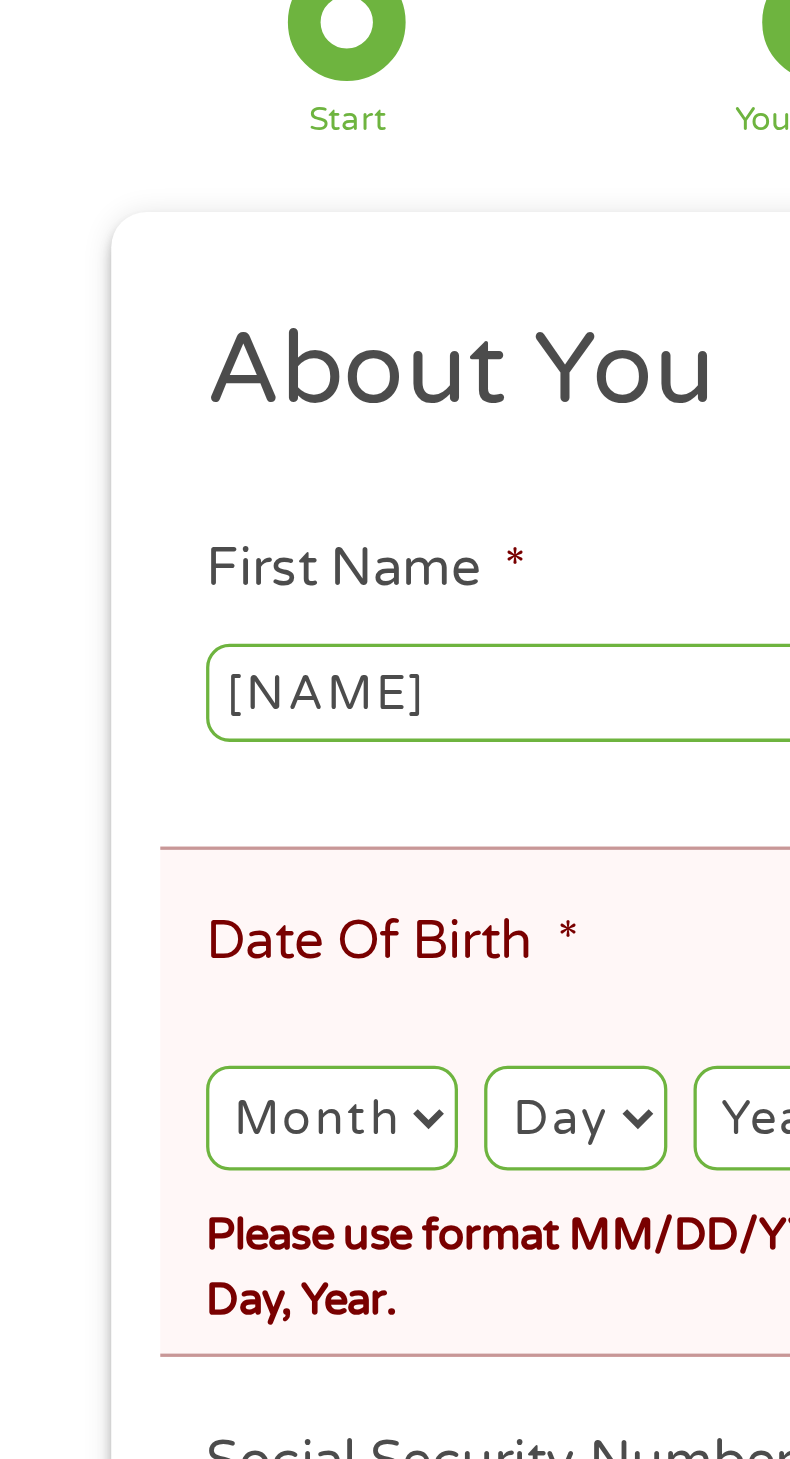 click on "Month 1 2 3 4 5 6 7 8 9 10 11 12" at bounding box center [101, 568] 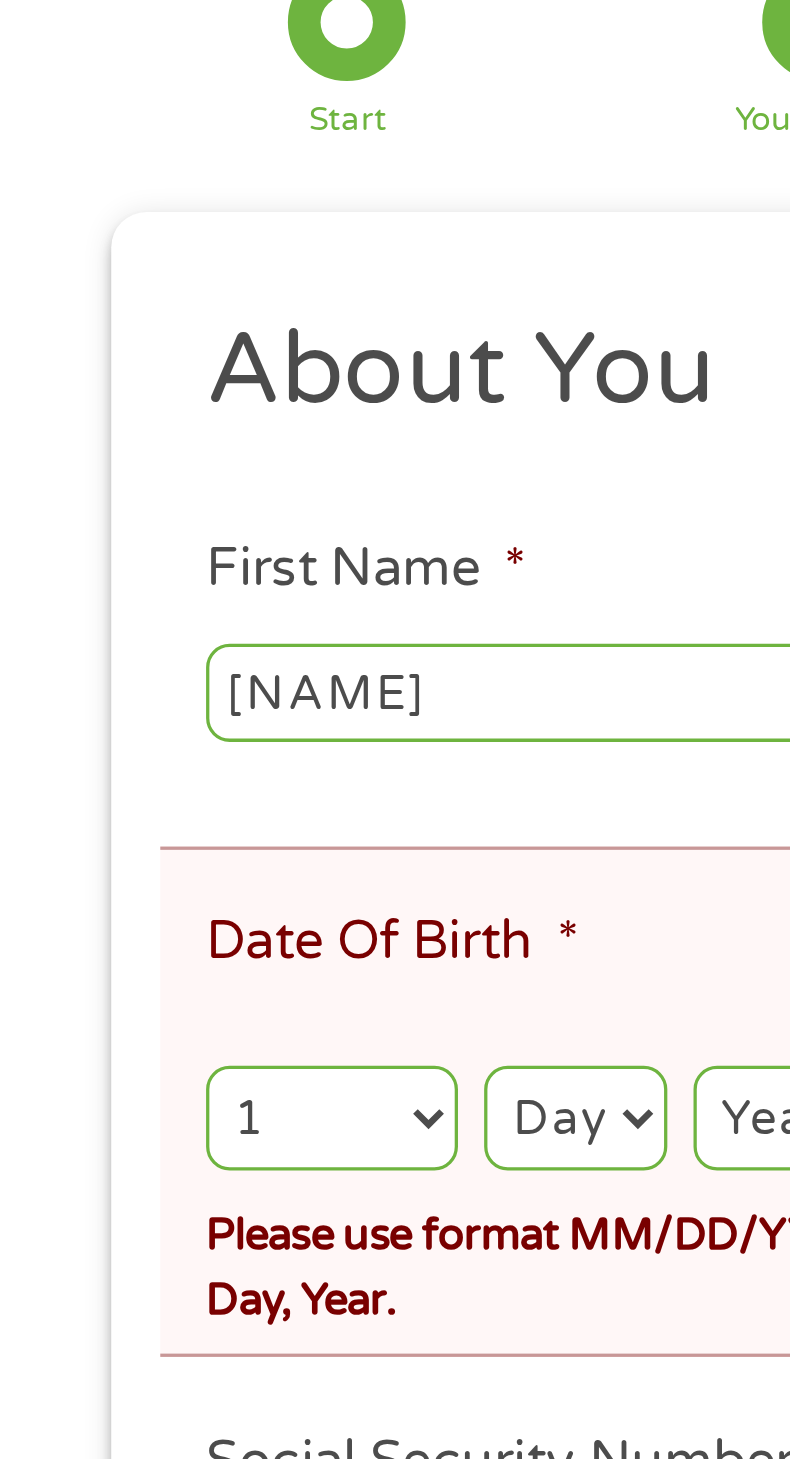 click on "Day 1 2 3 4 5 6 7 8 9 10 11 12 13 14 15 16 17 18 19 20 21 22 23 24 25 26 27 28 29 30 31" at bounding box center [175, 568] 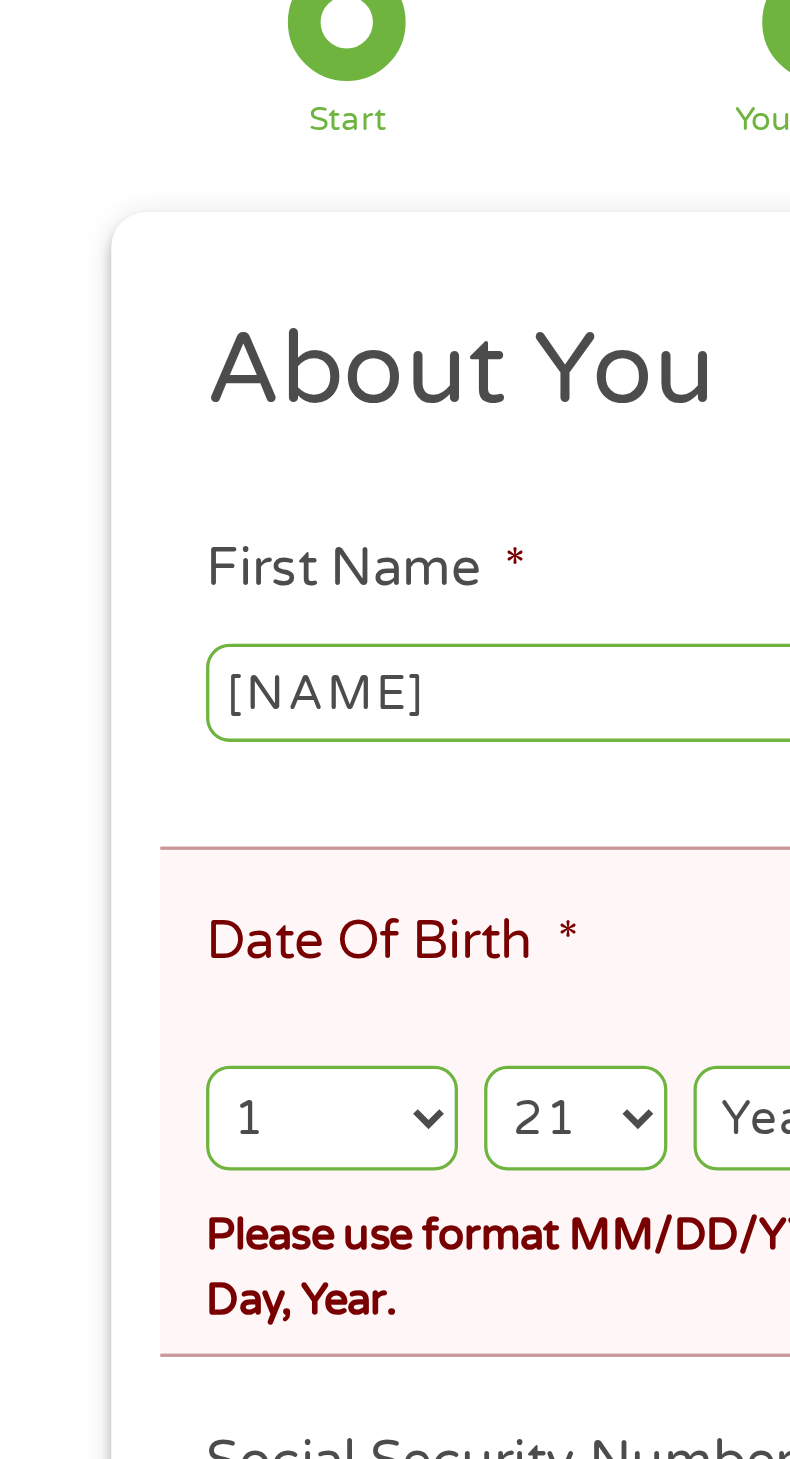 click on "Year 2007 2006 2005 2004 2003 2002 2001 2000 1999 1998 1997 1996 1995 1994 1993 1992 1991 1990 1989 1988 1987 1986 1985 1984 1983 1982 1981 1980 1979 1978 1977 1976 1975 1974 1973 1972 1971 1970 1969 1968 1967 1966 1965 1964 1963 1962 1961 1960 1959 1958 1957 1956 1955 1954 1953 1952 1951 1950 1949 1948 1947 1946 1945 1944 1943 1942 1941 1940 1939 1938 1937 1936 1935 1934 1933 1932 1931 1930 1929 1928 1927 1926 1925 1924 1923 1922 1921 1920" at bounding box center [252, 568] 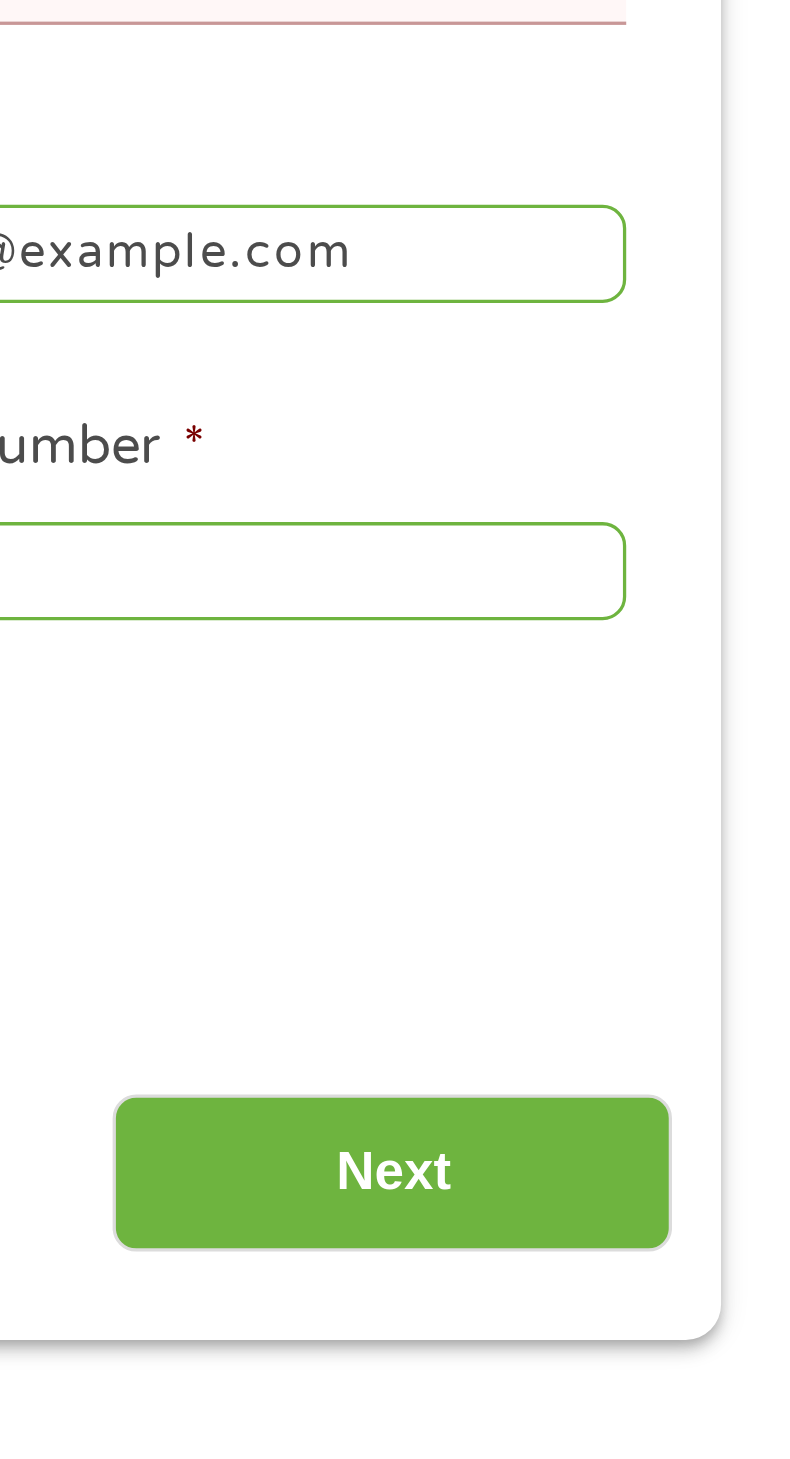 click on "Next" at bounding box center (655, 992) 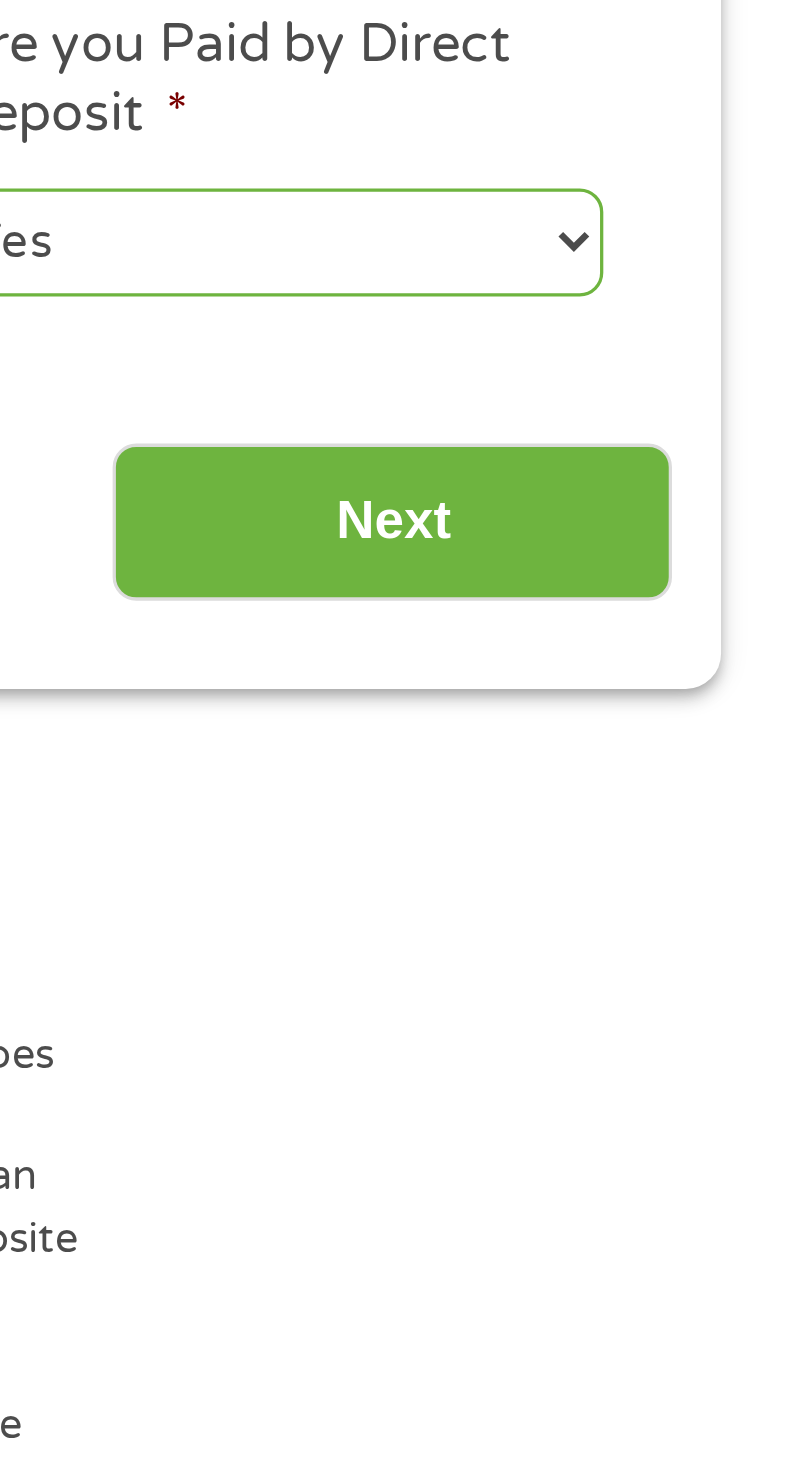 scroll, scrollTop: 26, scrollLeft: 0, axis: vertical 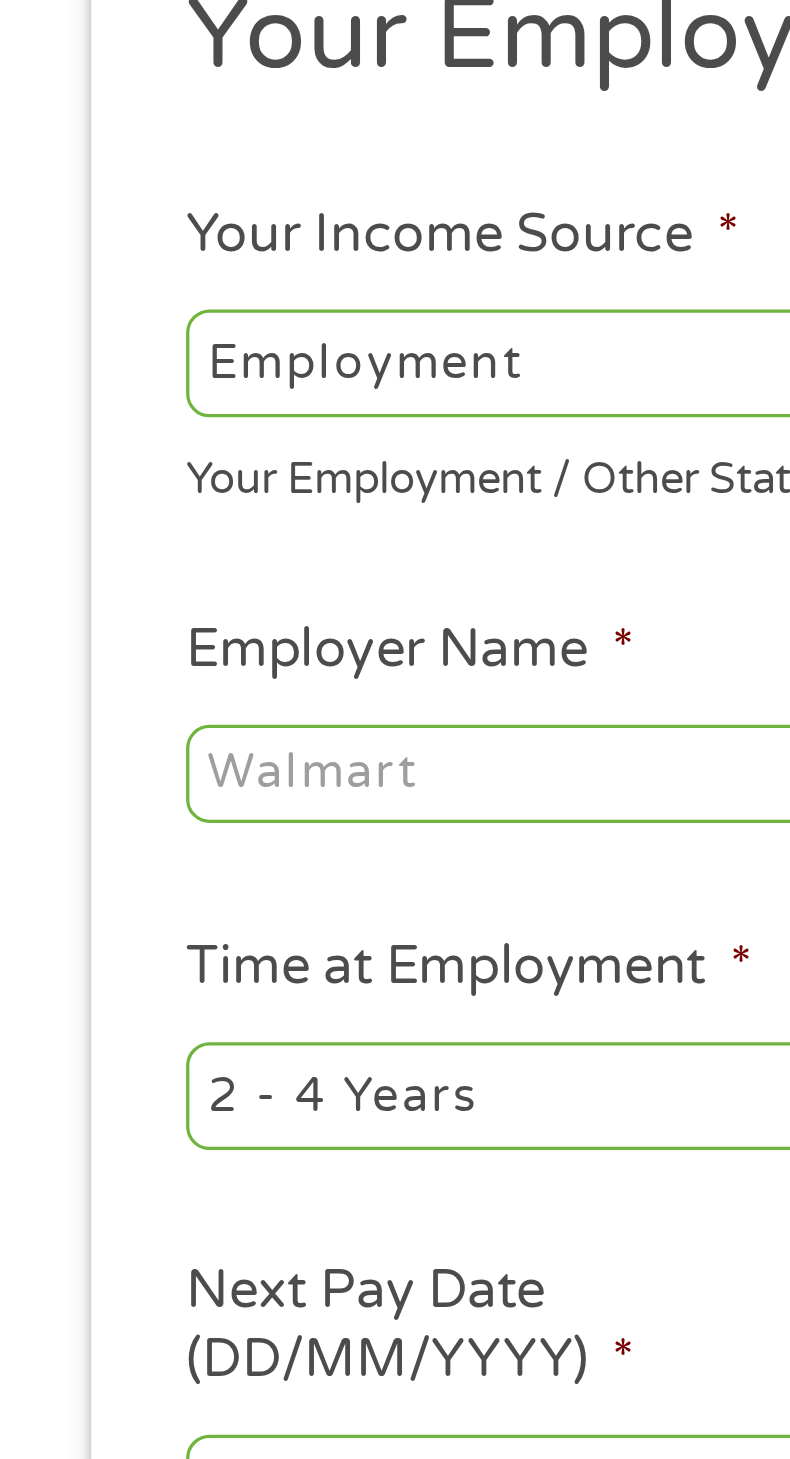click on "--- Choose one --- Employment Self Employed Benefits" at bounding box center (222, 338) 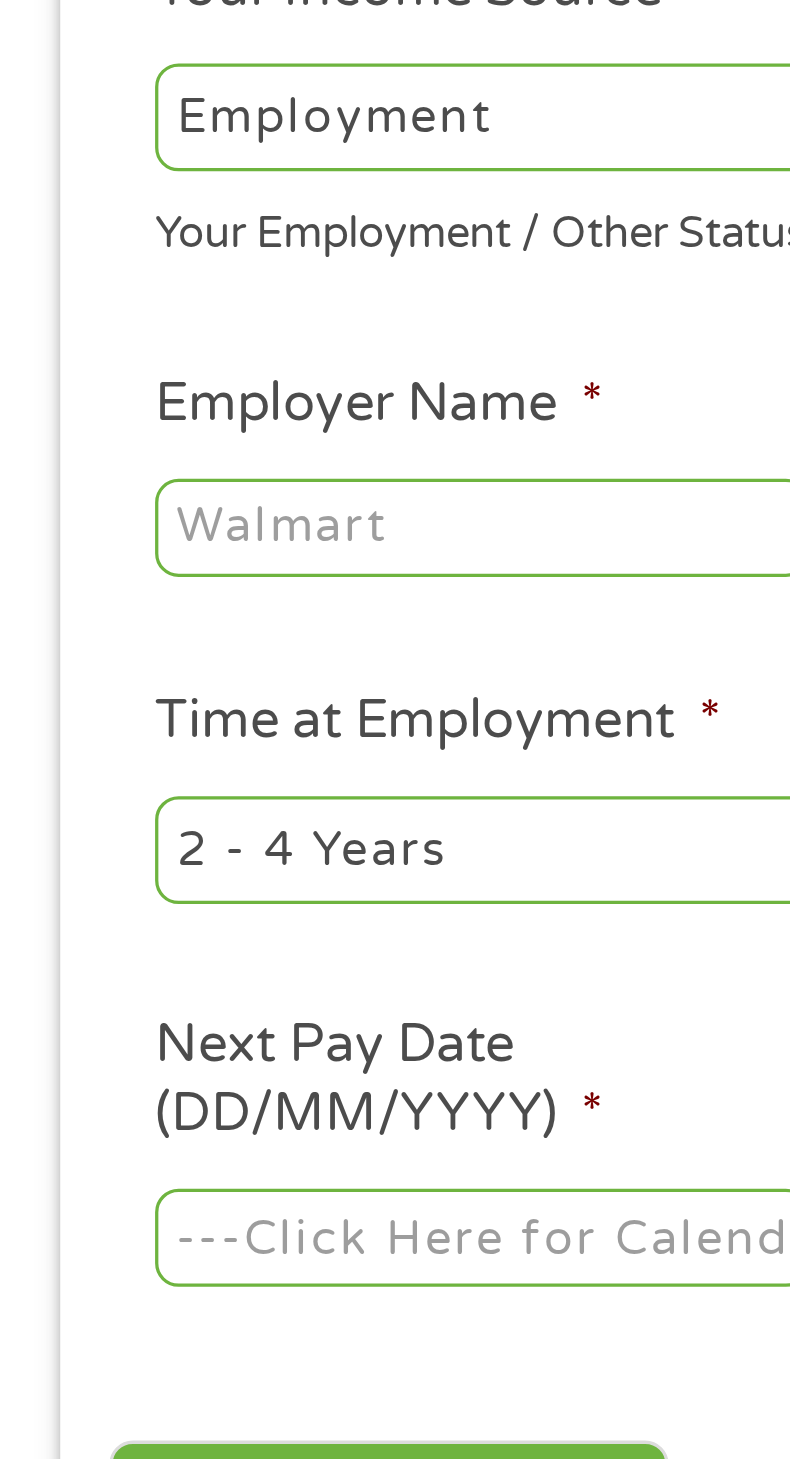 scroll, scrollTop: 26, scrollLeft: 0, axis: vertical 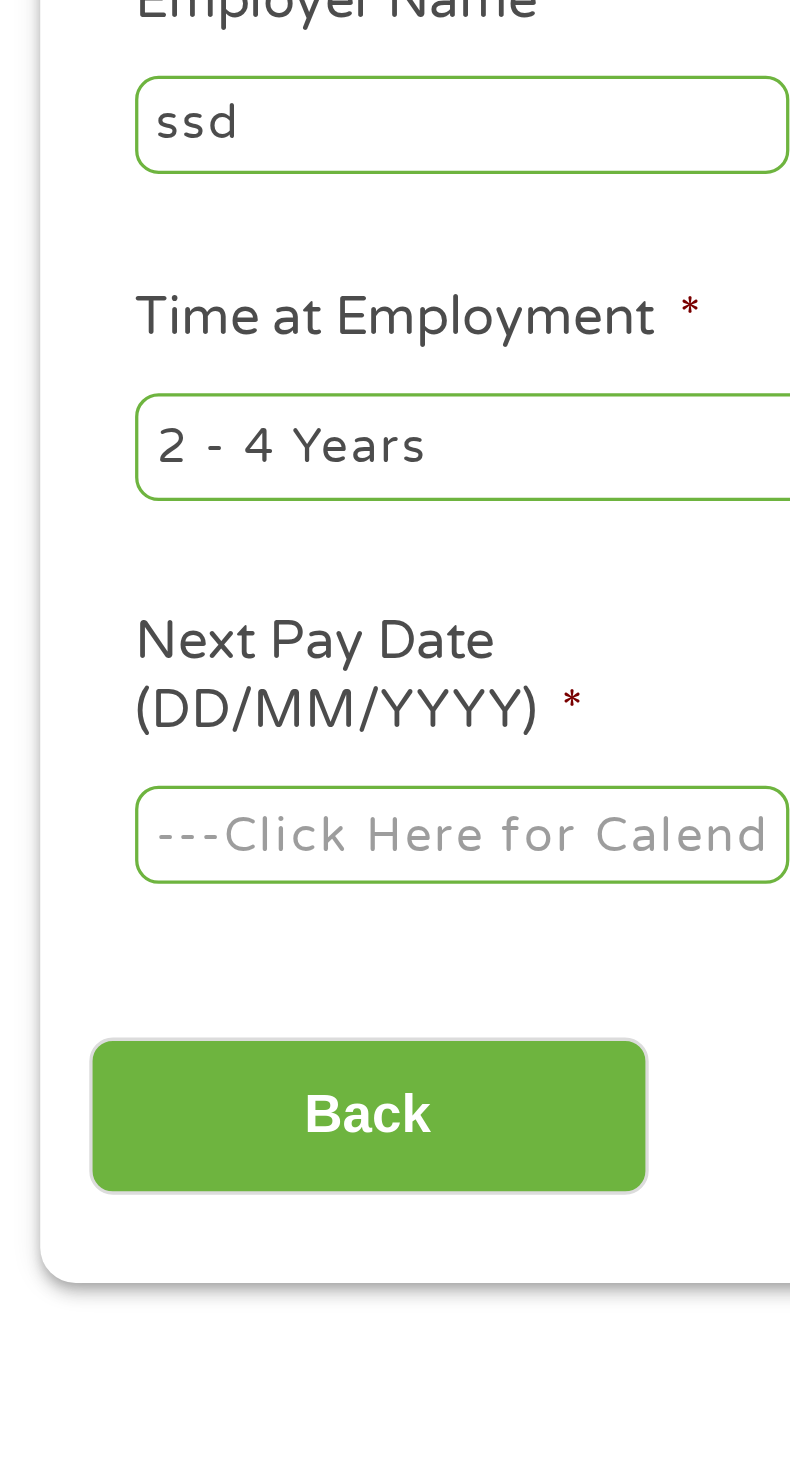 type on "ssd" 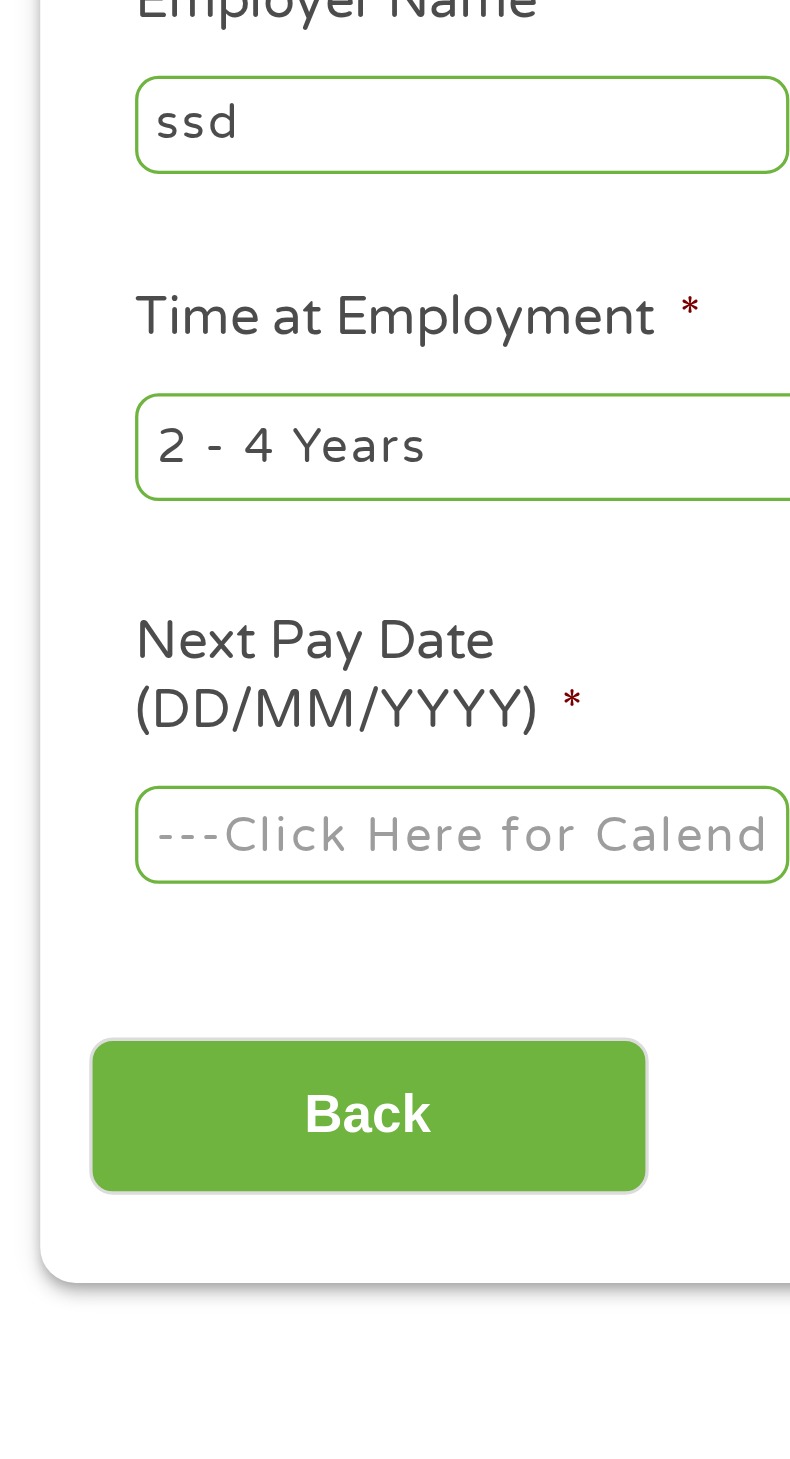 select on "60months" 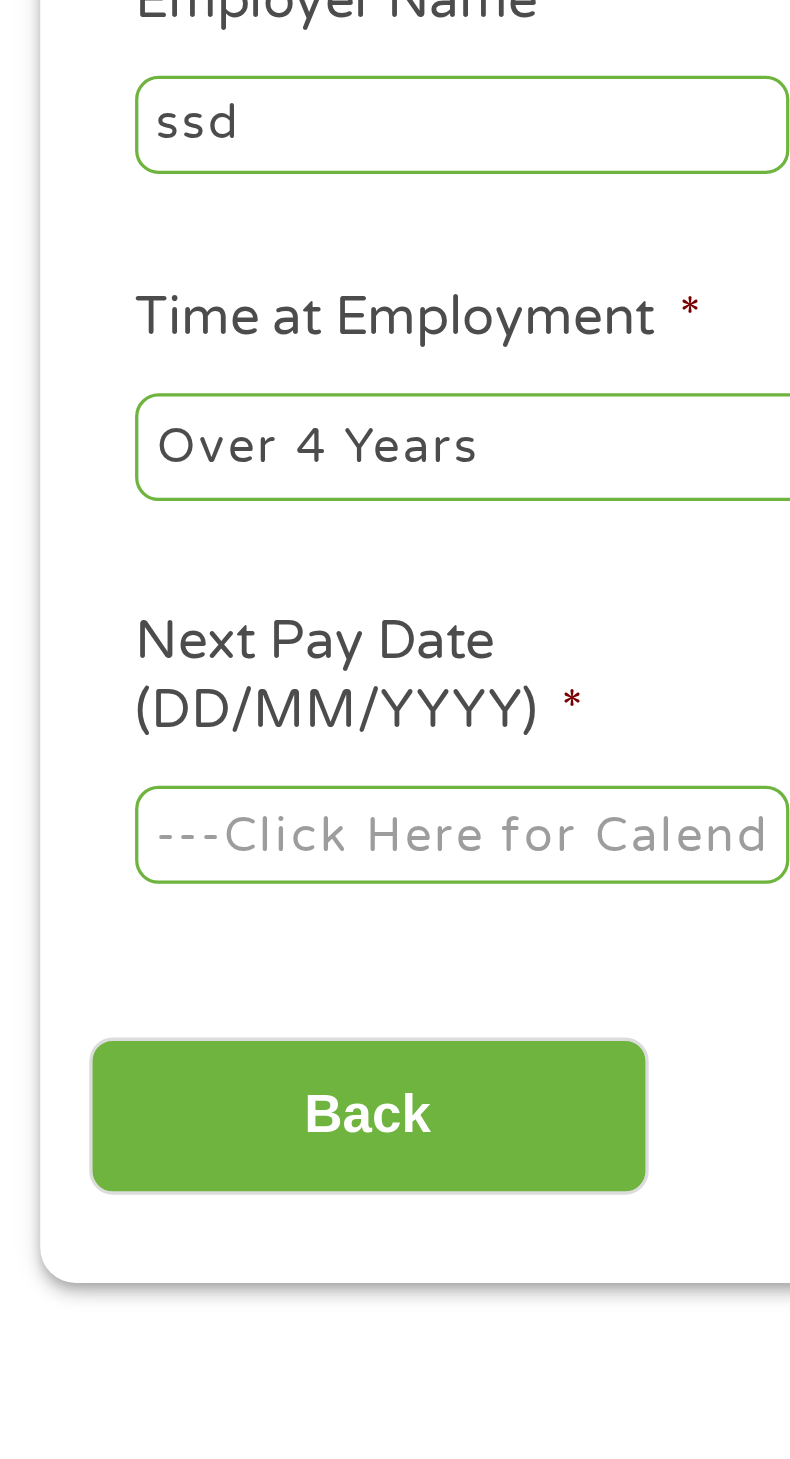 click on "Home Get Loan Offer How it works FAQs Blog Cash Loans Quick Loans Online Loans Payday Loans Cash Advances Préstamos Paycheck Loans Near Me Artificial Intelligence Loans Contact Us 1 Start 2 Your Home 3 About You 4 Employment 5 Banking 6 This field is hidden when viewing the form gclid EAIaIQobChMIgo79ieywjgMV33d_AB3_MiWfEAAYAiAAEgIytPD_BwE This field is hidden when viewing the form Referrer https://www.cashpandaloans.com/payday-loans/?medium=adwords&source=adwords&campaign=22082442849&adgroup=171710593894&creative=711057811186&position=&keyword=instant%20approval%20direct%20deposit%20loans&utm_term=searchterm&matchtype=e&device=c&network=s&gad_source=5&gad_campaignid=22082442849&gclid=EAIaIQobChMIgo79ieywjgMV33d_AB3_MiWfEAAYAiAAEgIytPD_BwE This field is hidden when viewing the form Source adwords This field is hidden when viewing the form Campaign" at bounding box center [395, 1465] 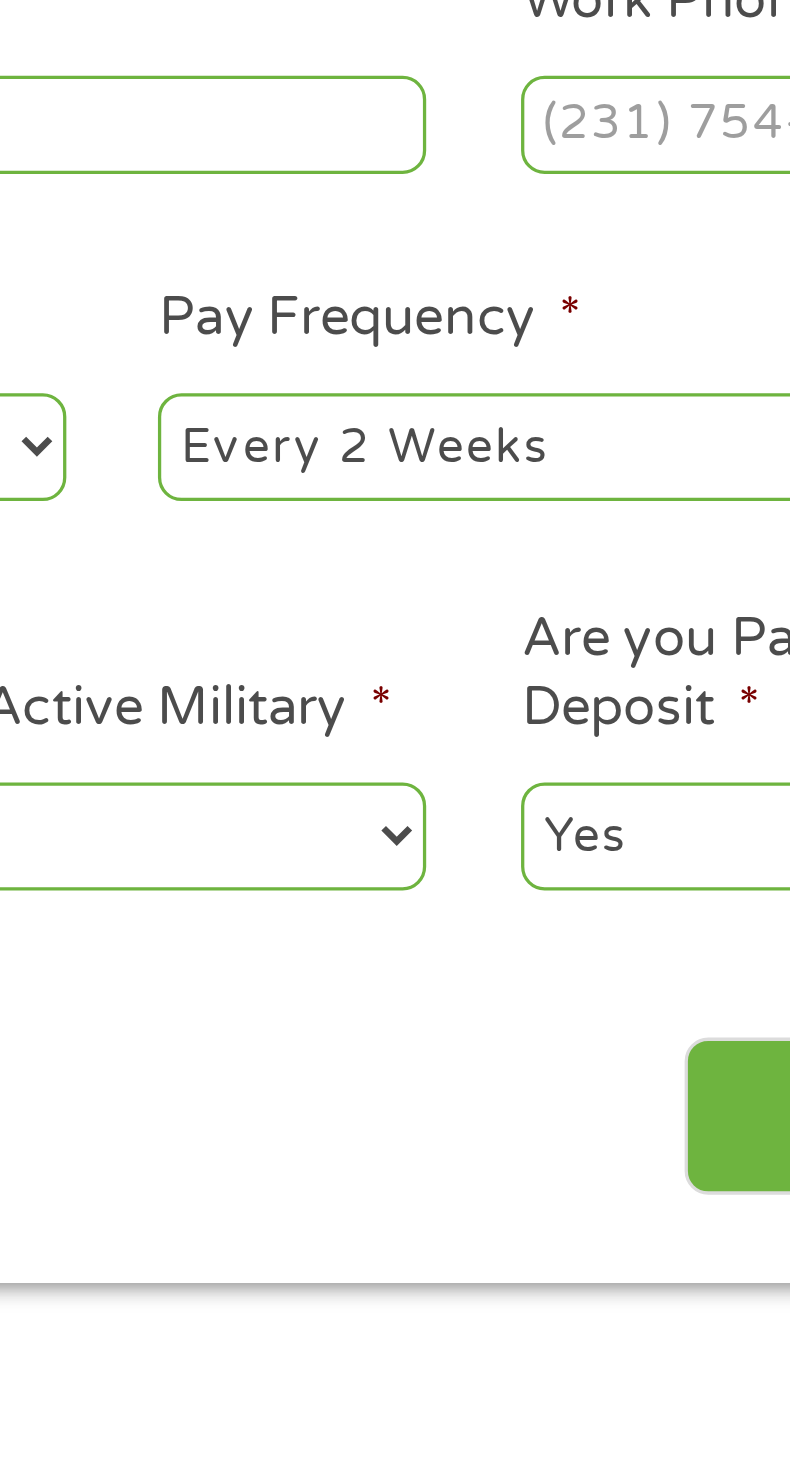 click on "--- Choose one --- Every 2 Weeks Every Week Monthly Semi-Monthly" at bounding box center [568, 562] 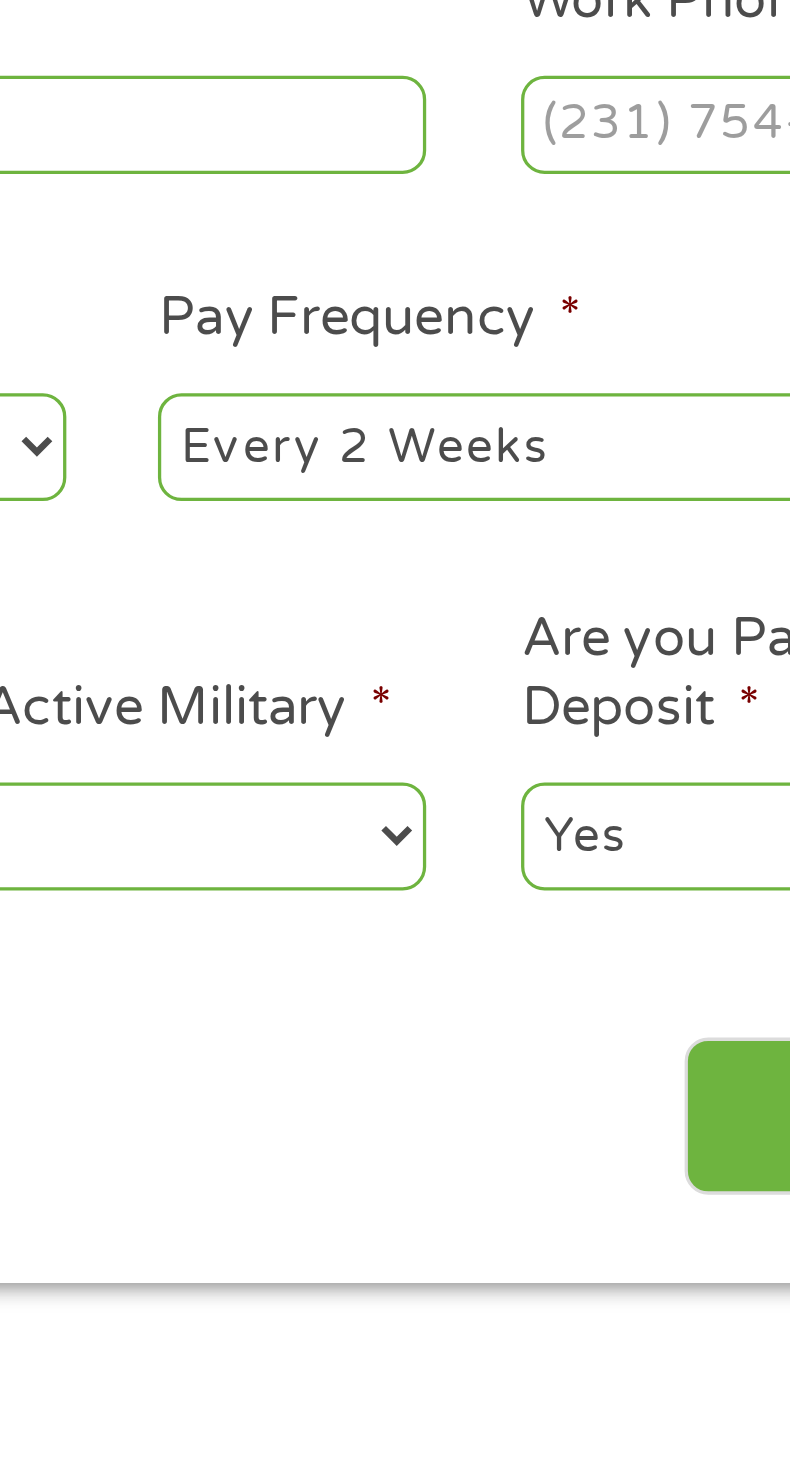 select on "semimonthly" 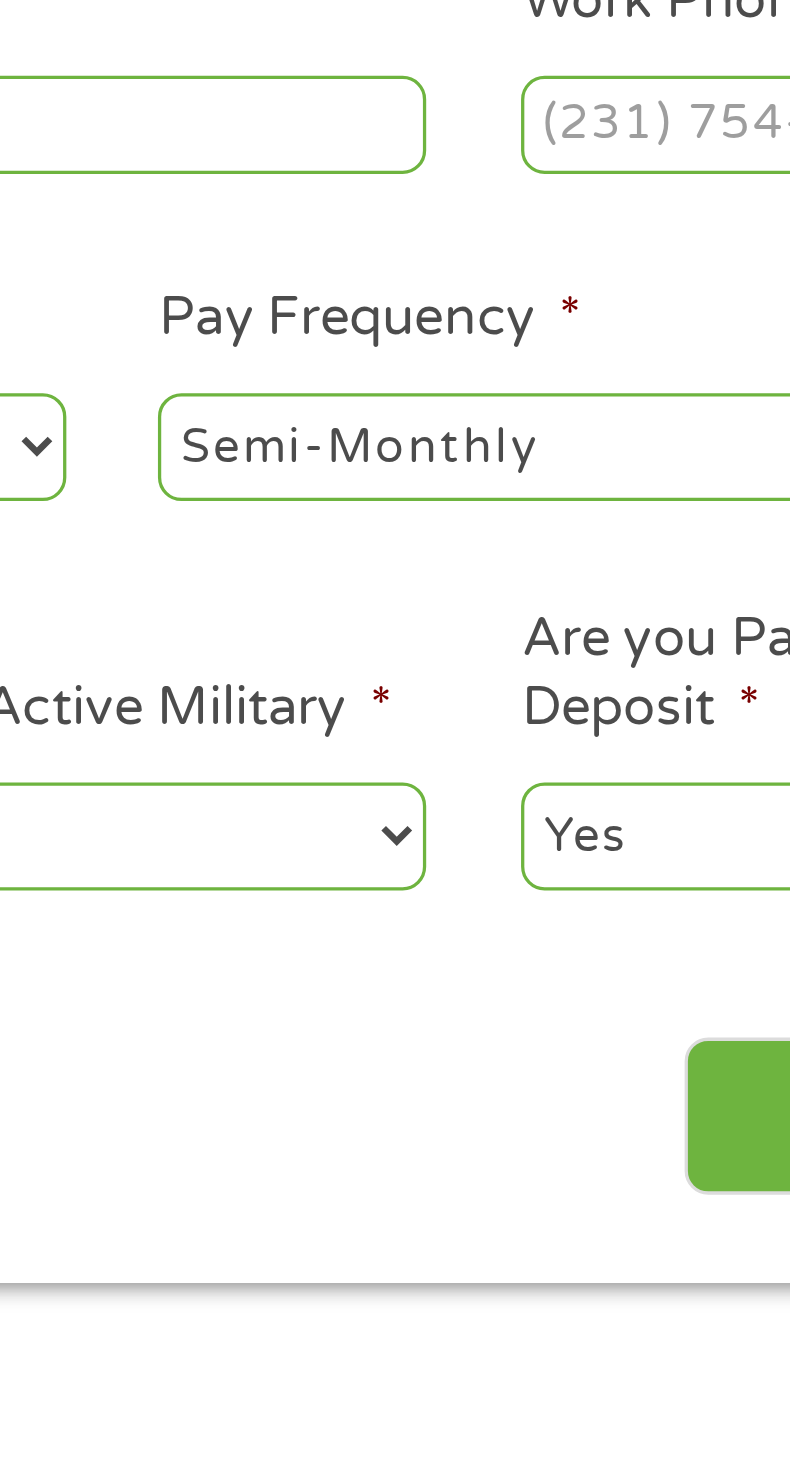 click on "Yes No" at bounding box center (620, 681) 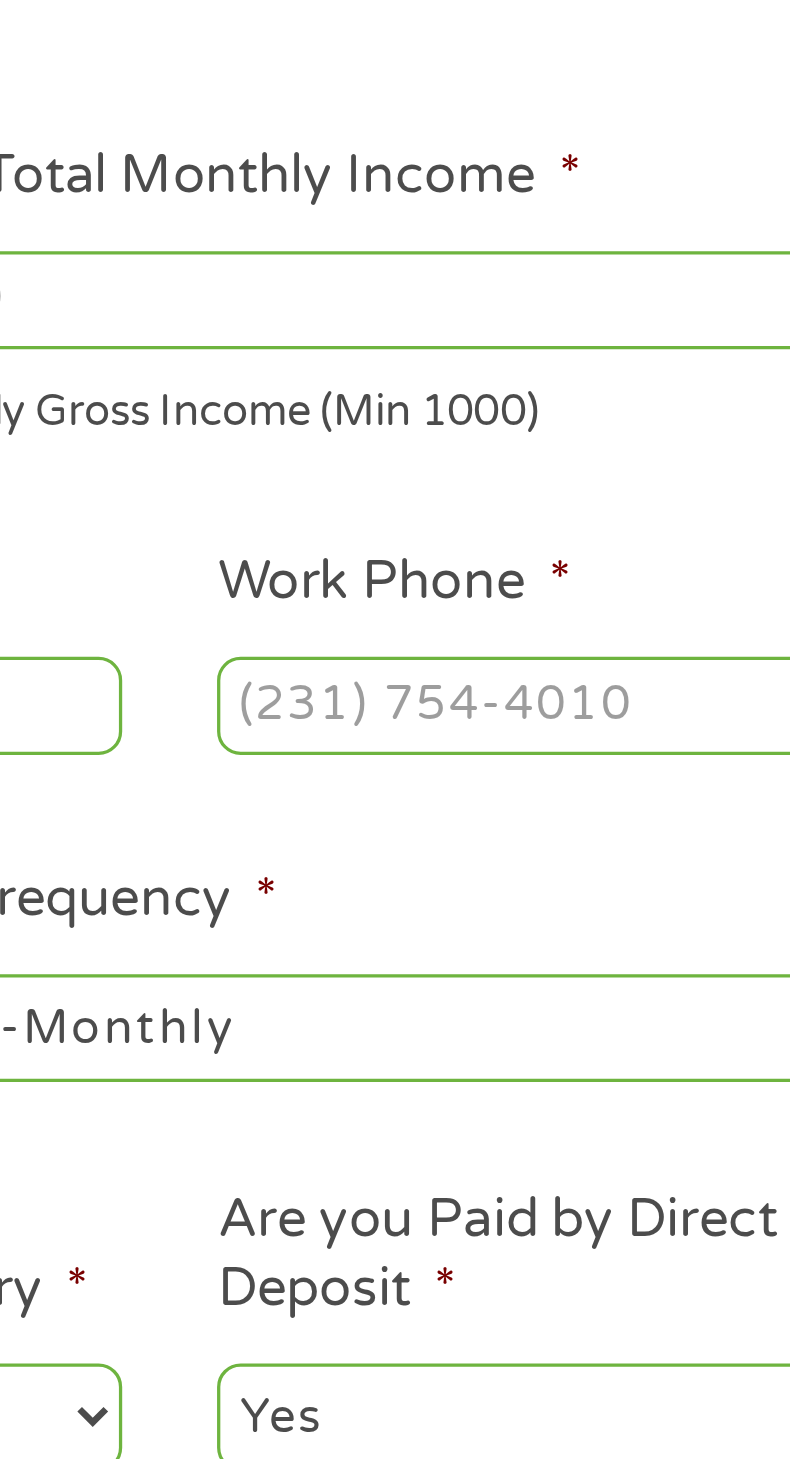 scroll, scrollTop: 26, scrollLeft: 0, axis: vertical 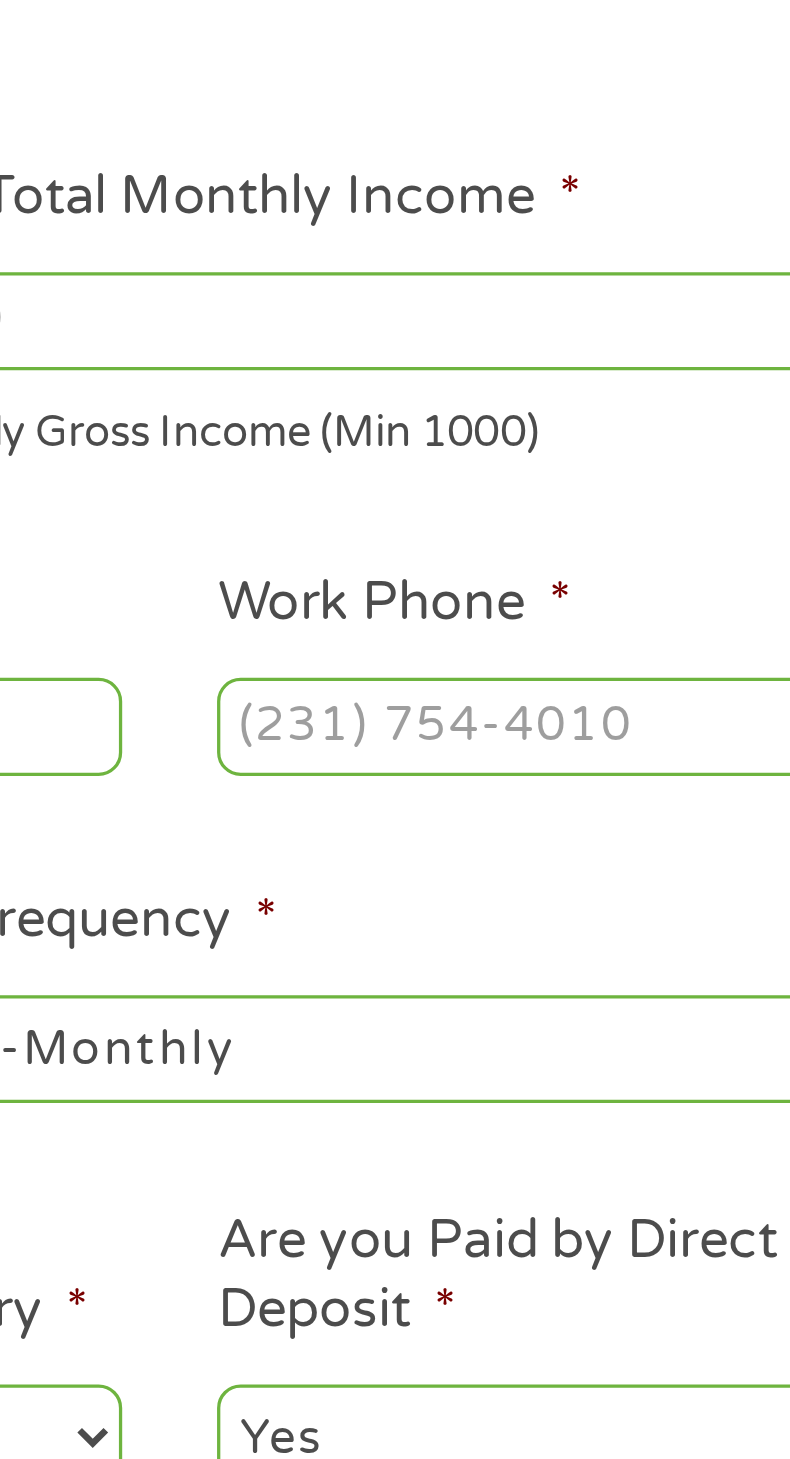 click on "Work Phone *" at bounding box center [620, 464] 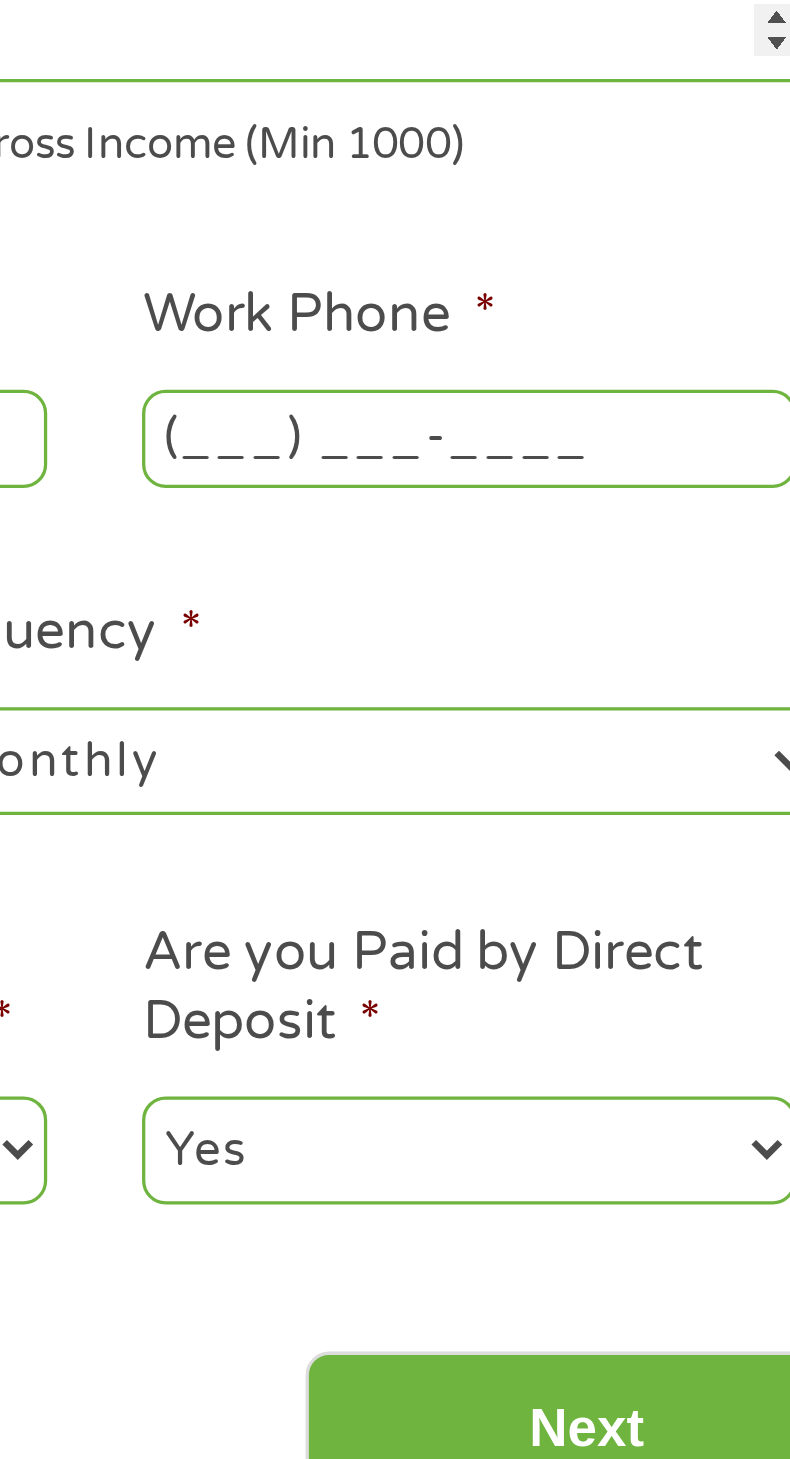 scroll, scrollTop: 26, scrollLeft: 0, axis: vertical 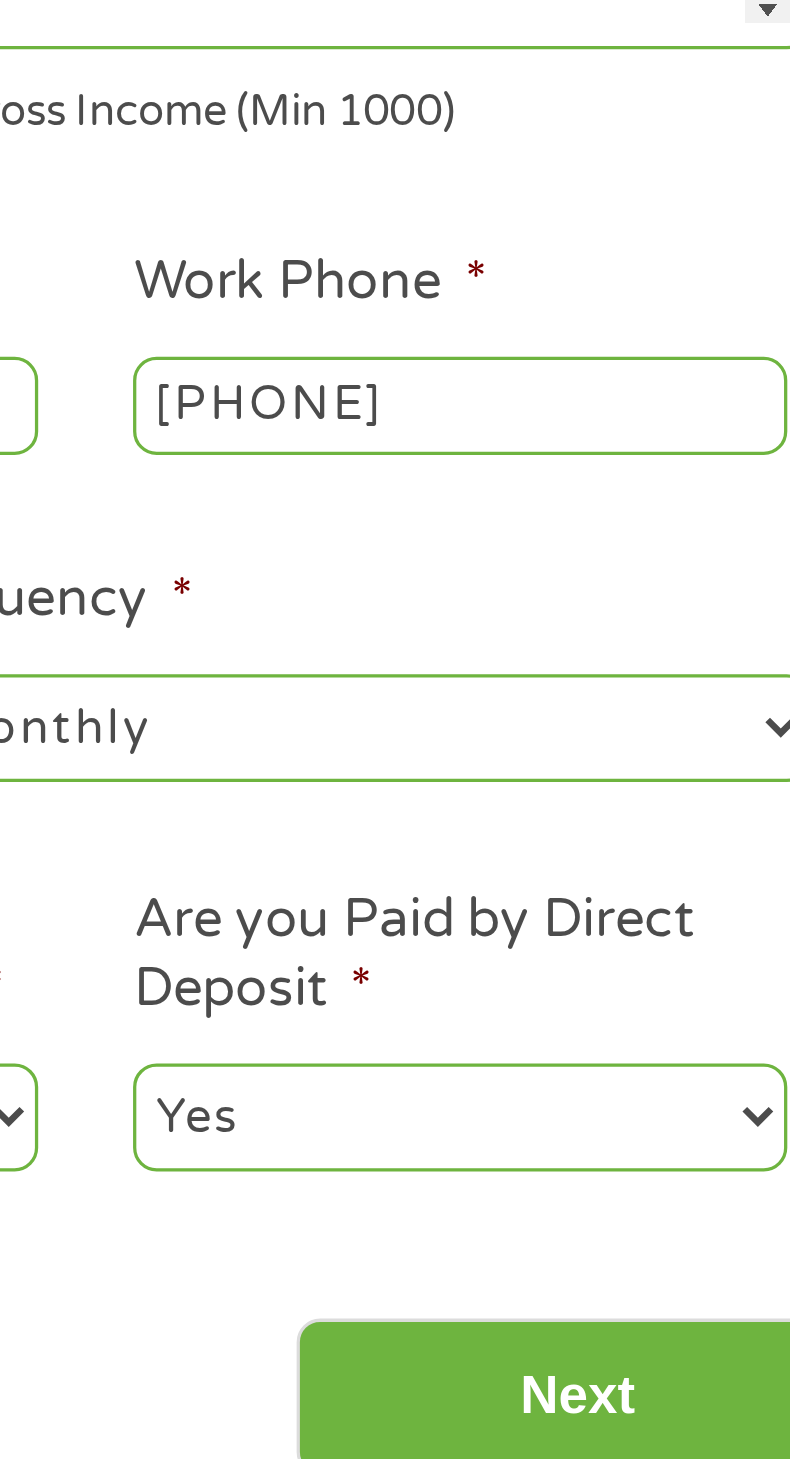 type on "[PHONE]" 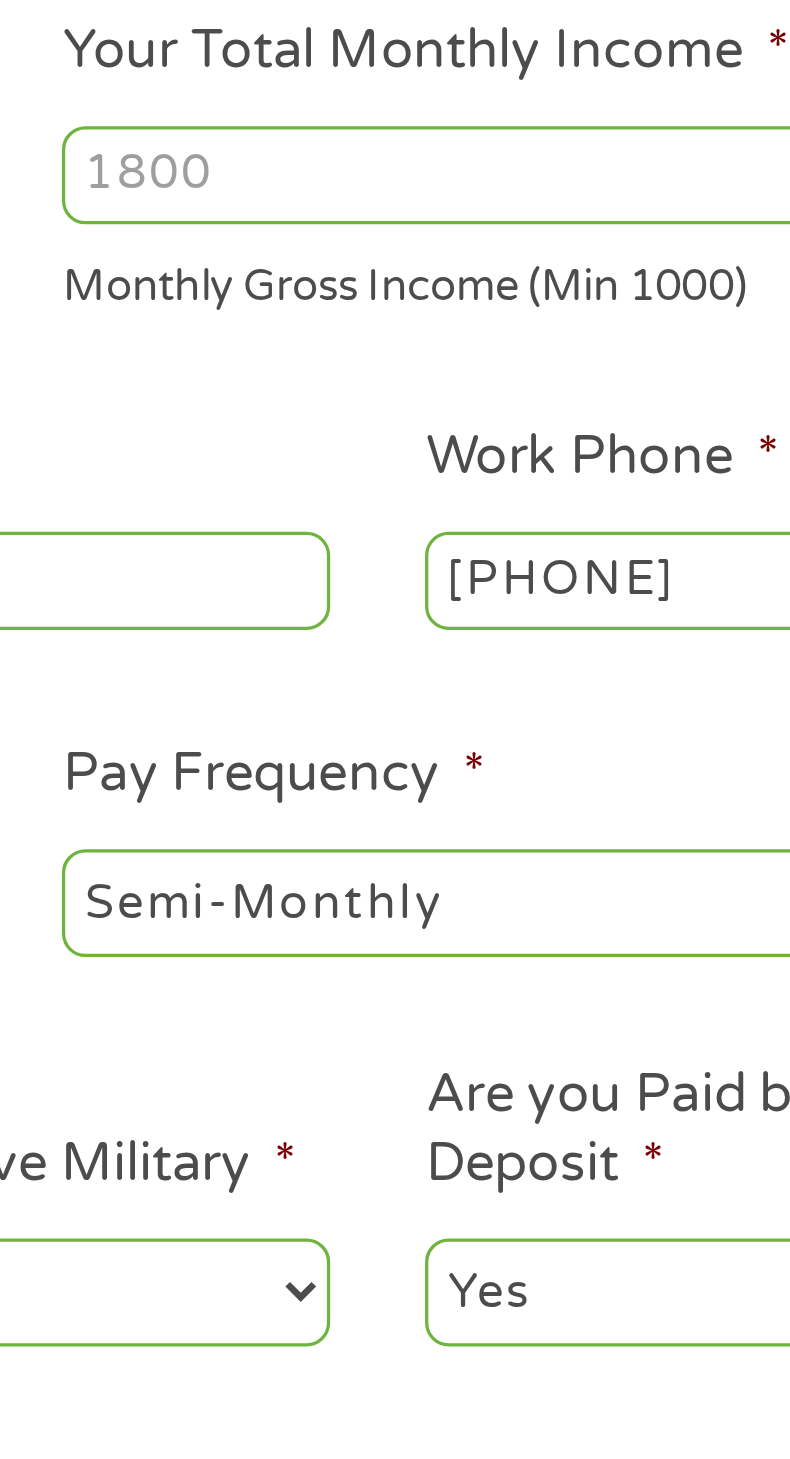 scroll, scrollTop: 26, scrollLeft: 0, axis: vertical 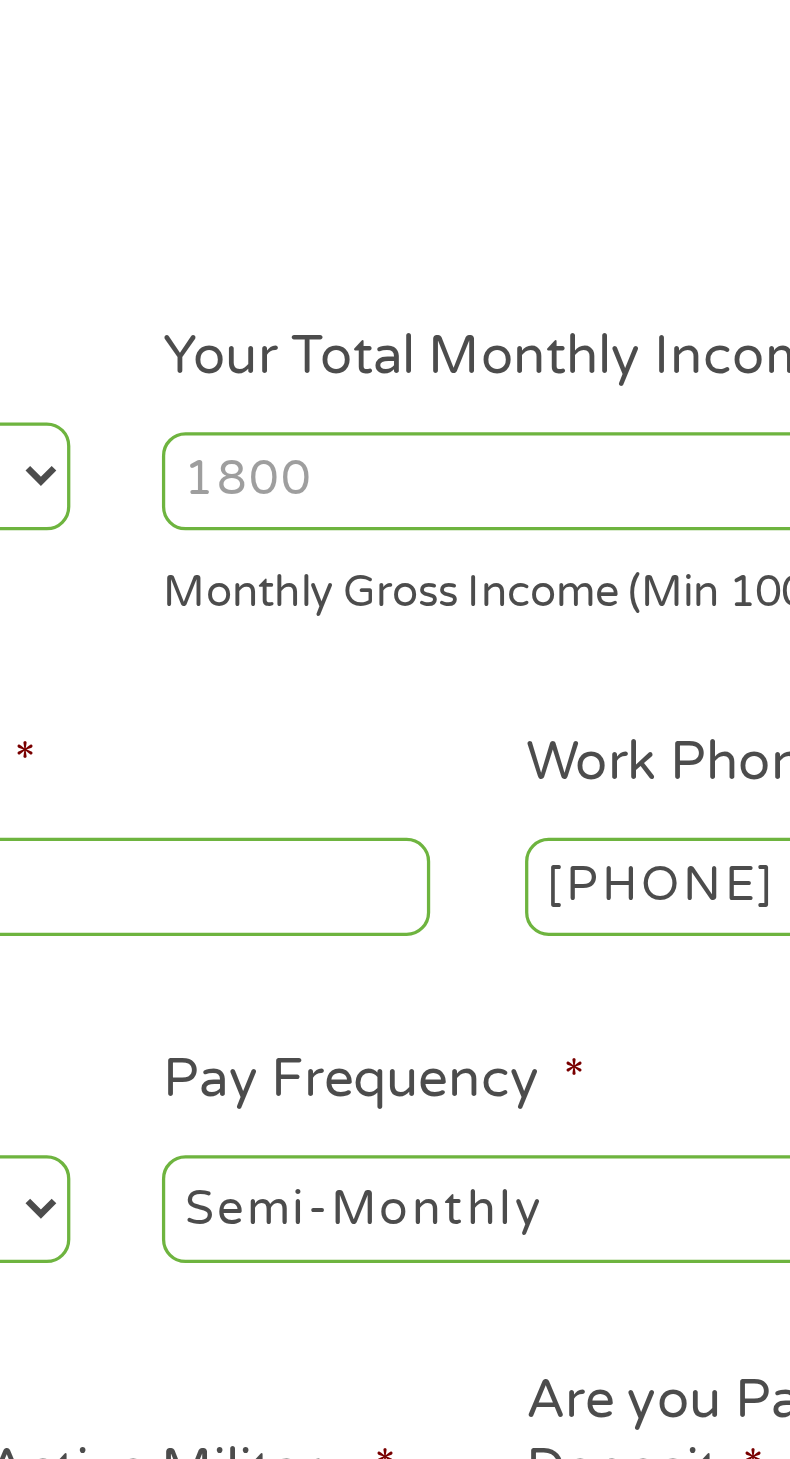 click on "Your Total Monthly Income *" at bounding box center (568, 340) 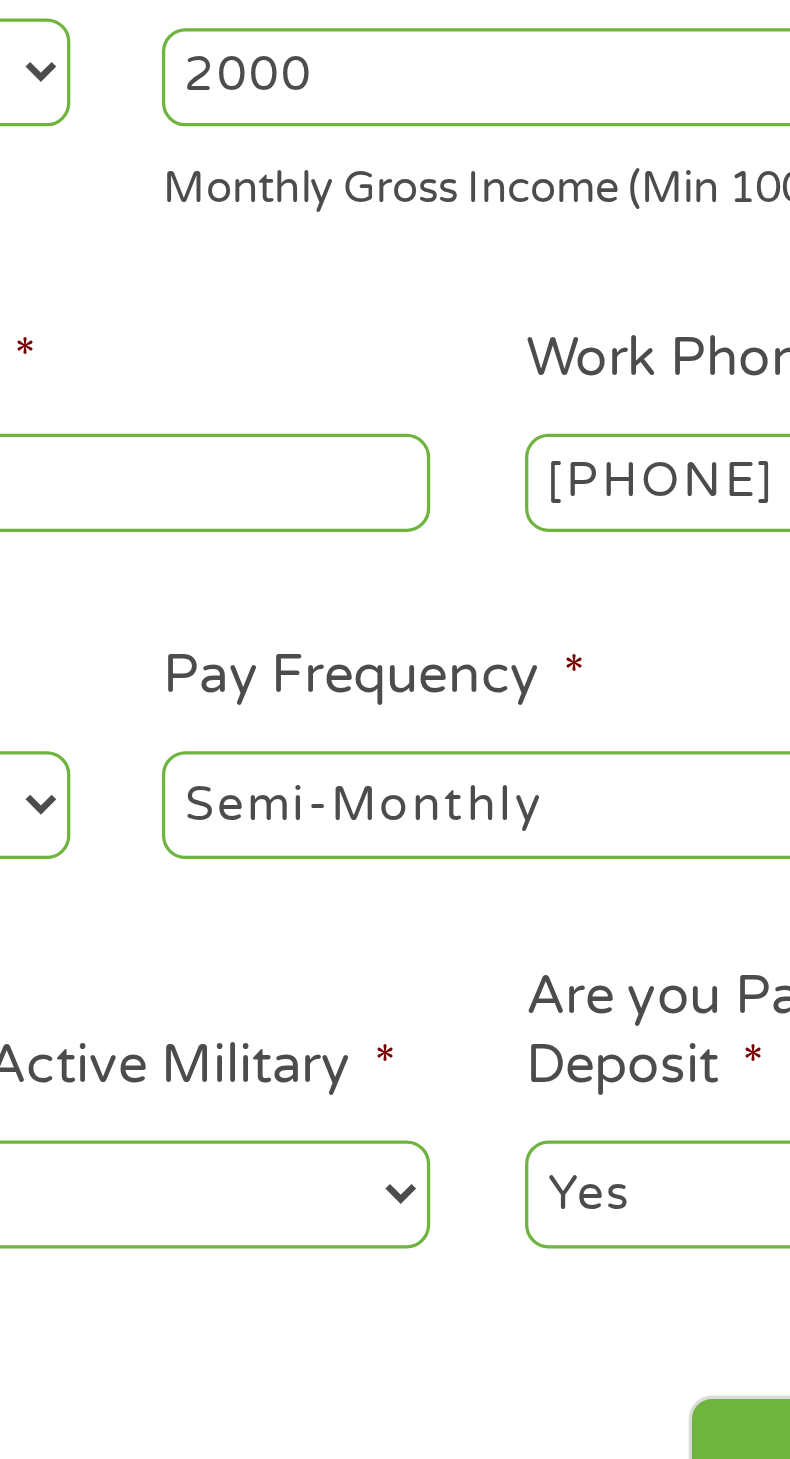 scroll, scrollTop: 26, scrollLeft: 0, axis: vertical 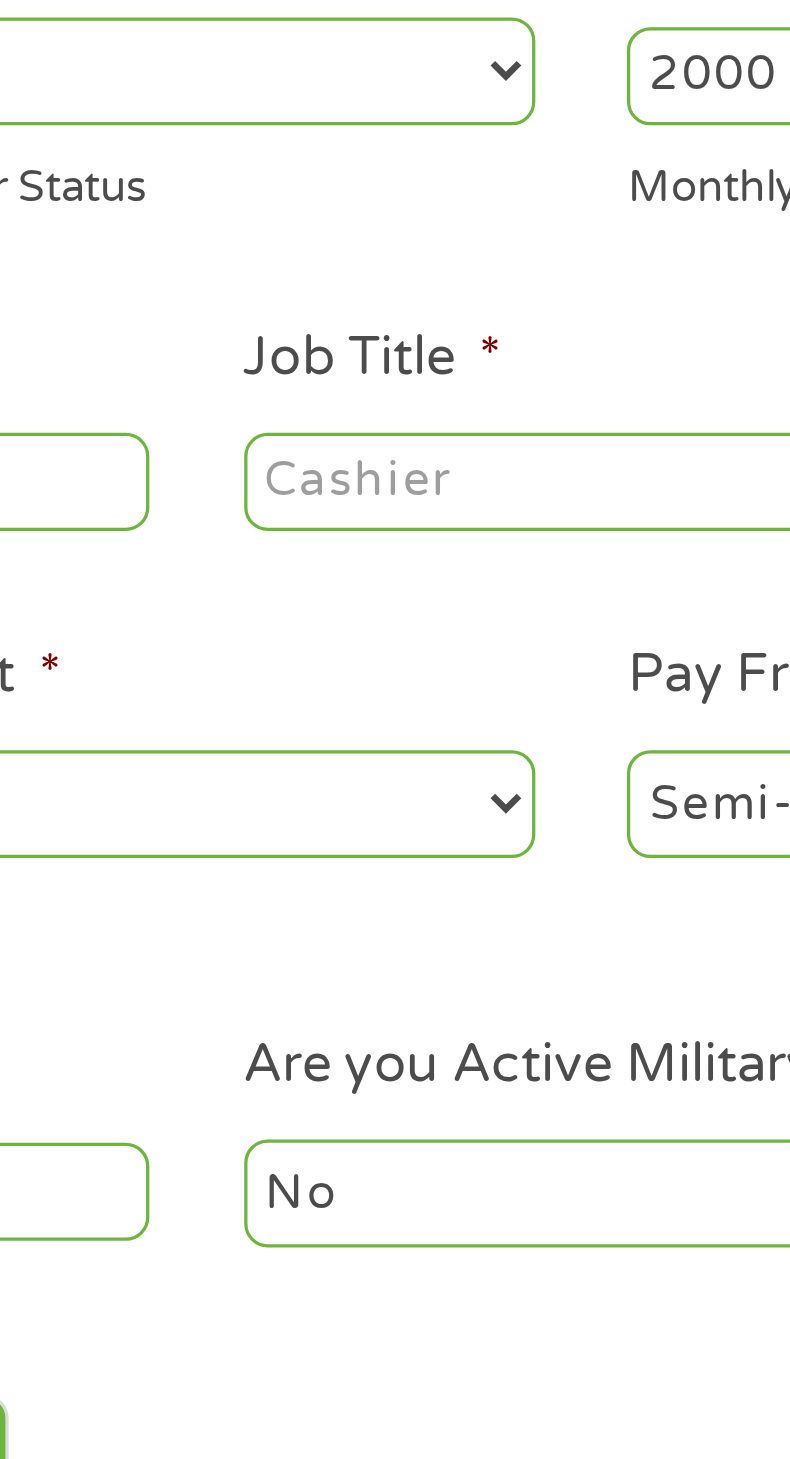 type on "2000" 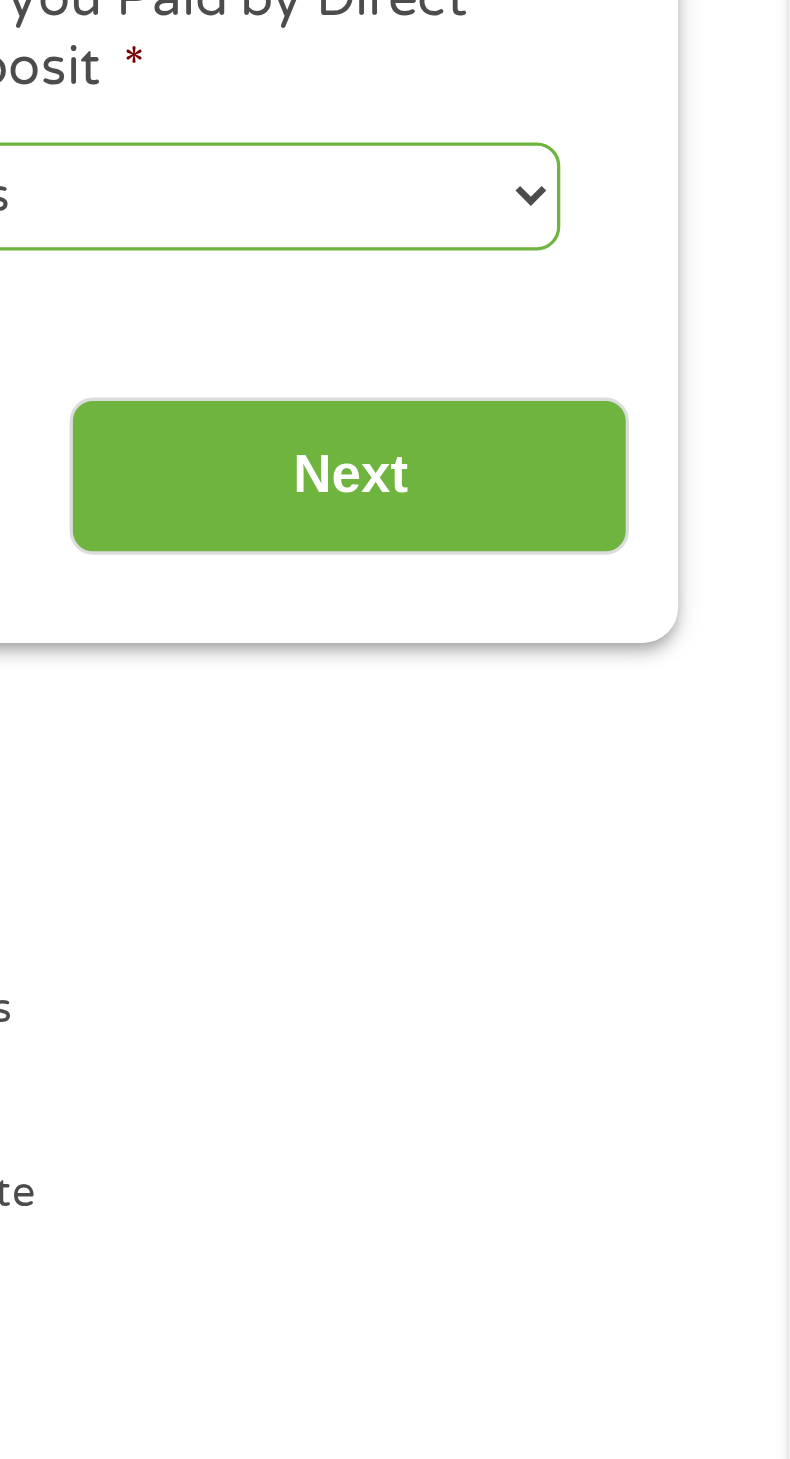 scroll, scrollTop: 26, scrollLeft: 0, axis: vertical 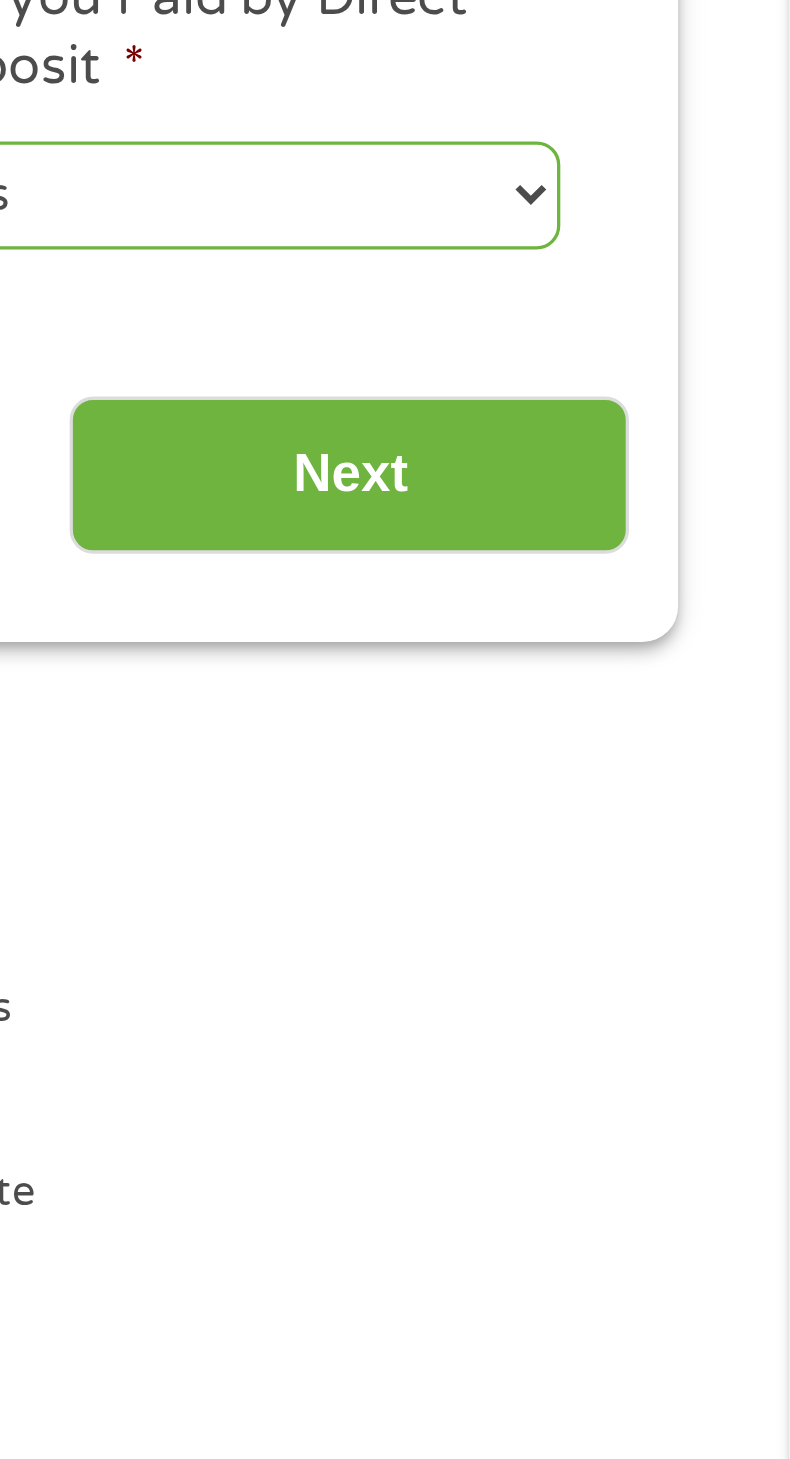 type on "disability" 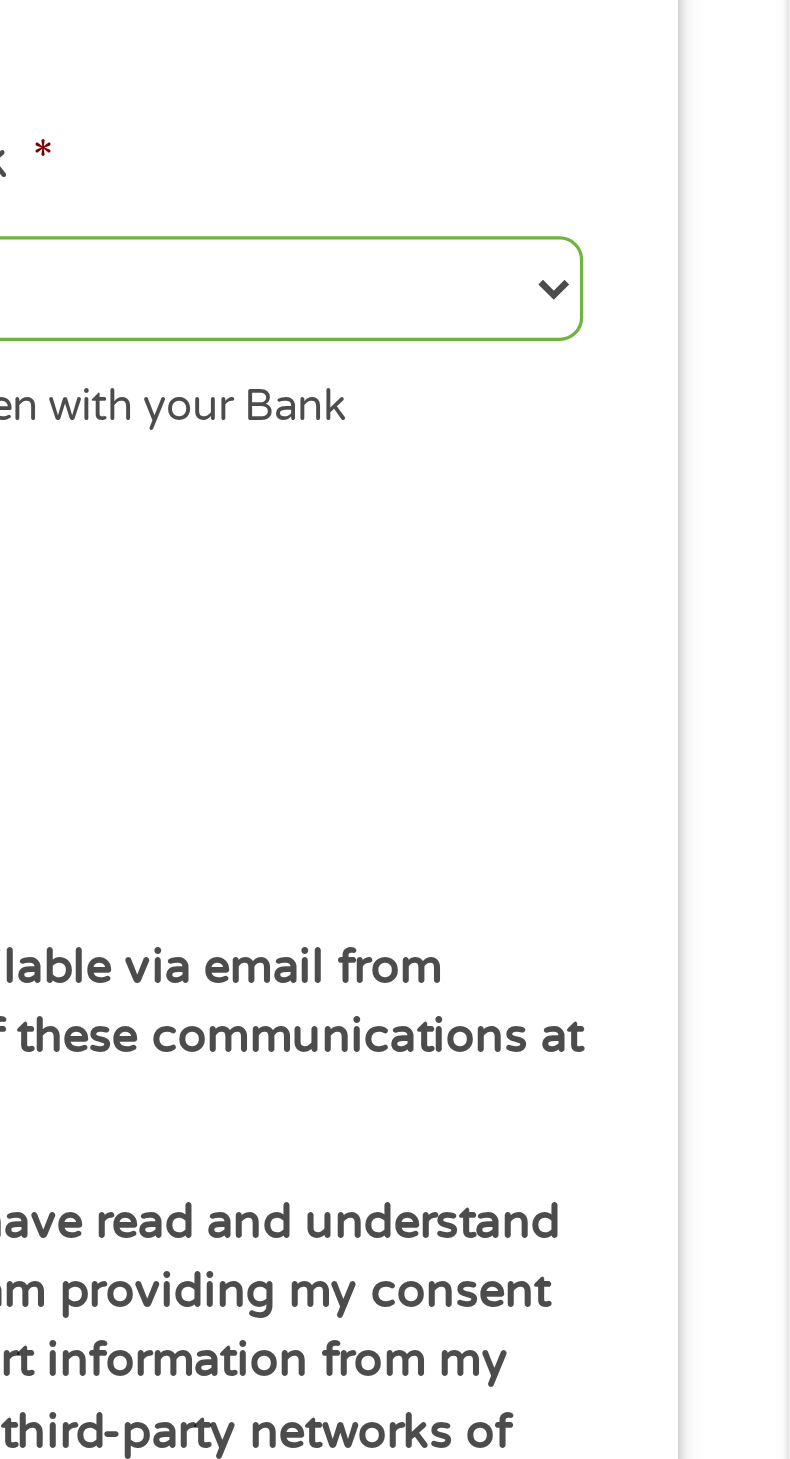 scroll, scrollTop: 8, scrollLeft: 8, axis: both 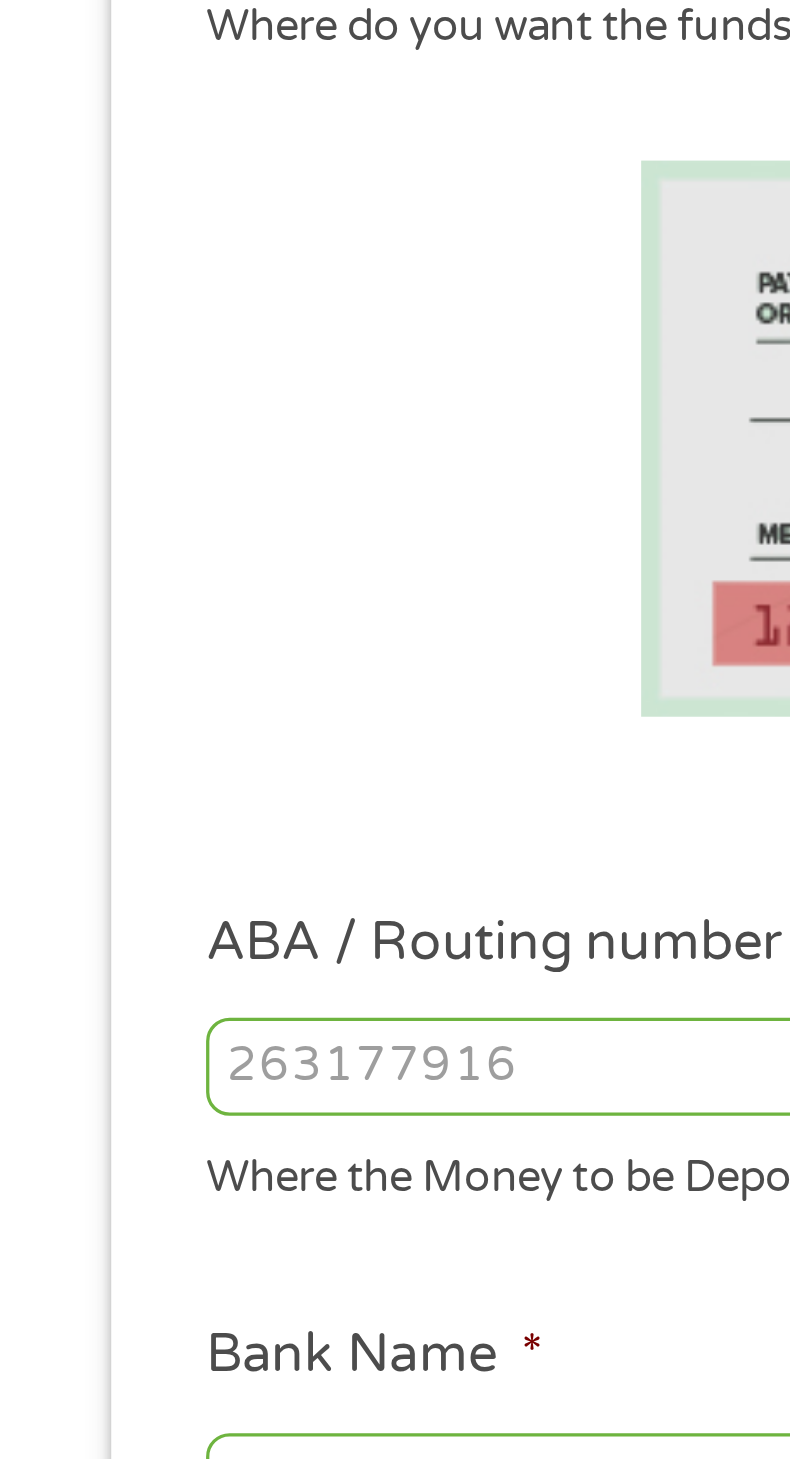 click on "ABA / Routing number *" at bounding box center (222, 585) 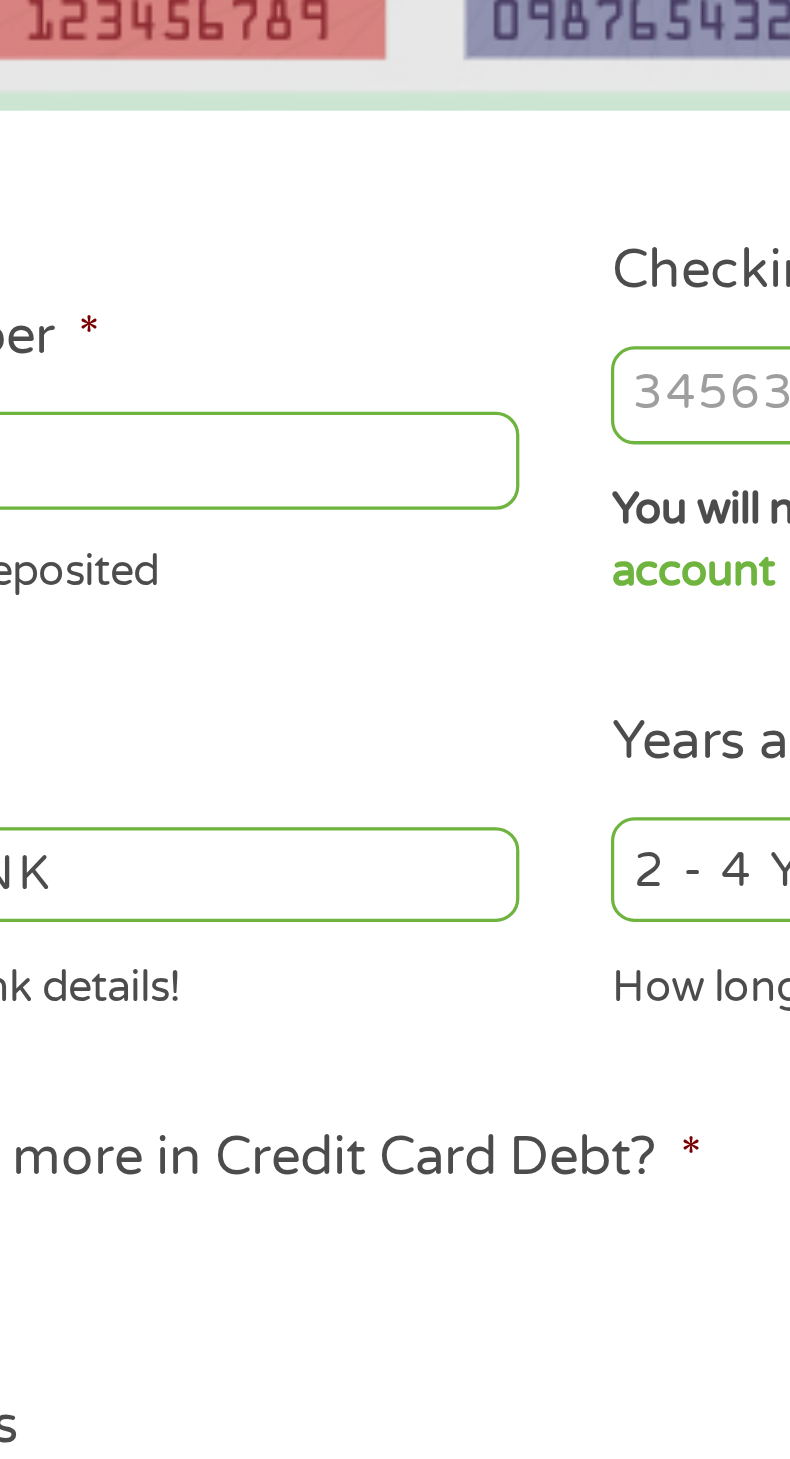 type on "031101279" 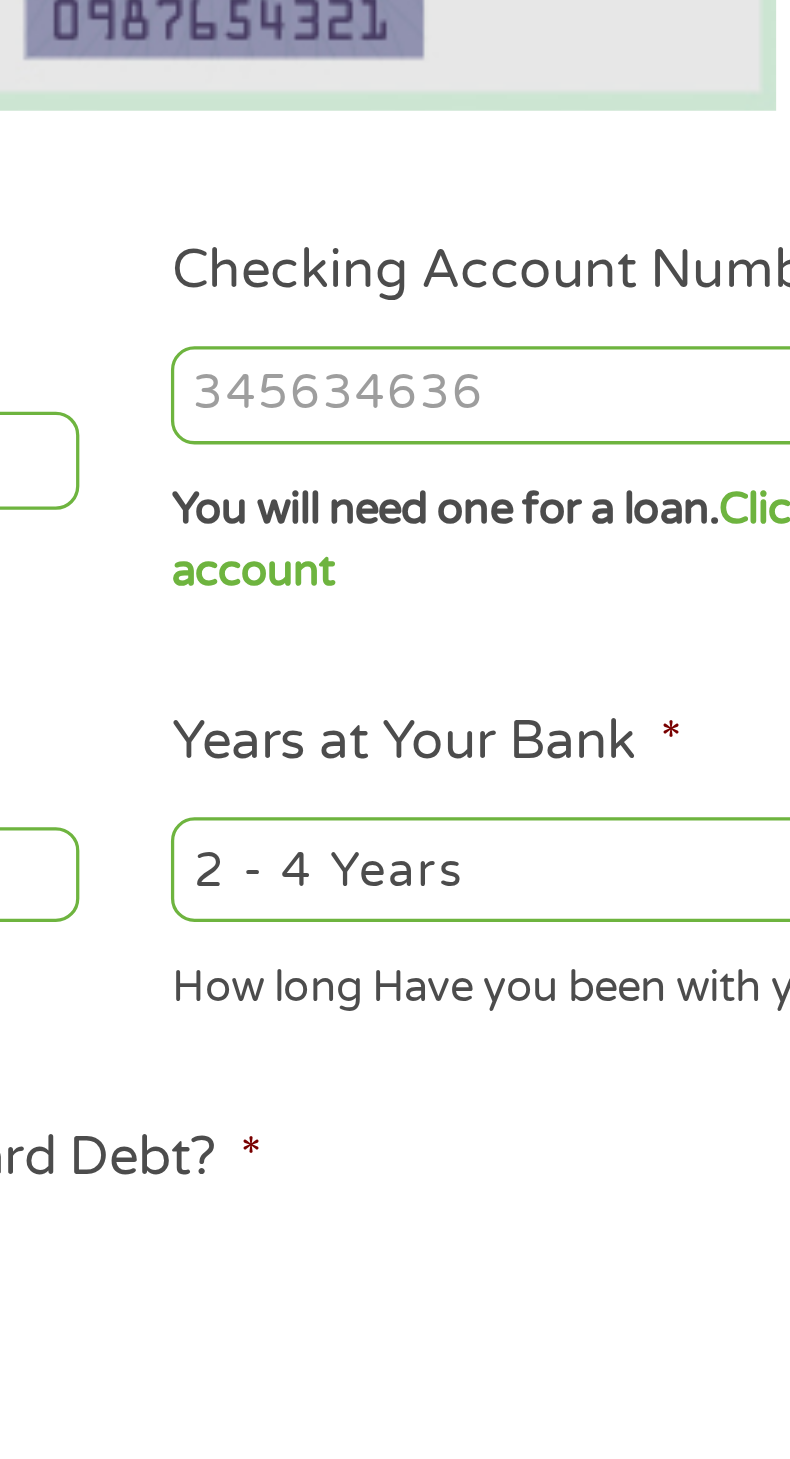 scroll, scrollTop: 26, scrollLeft: 0, axis: vertical 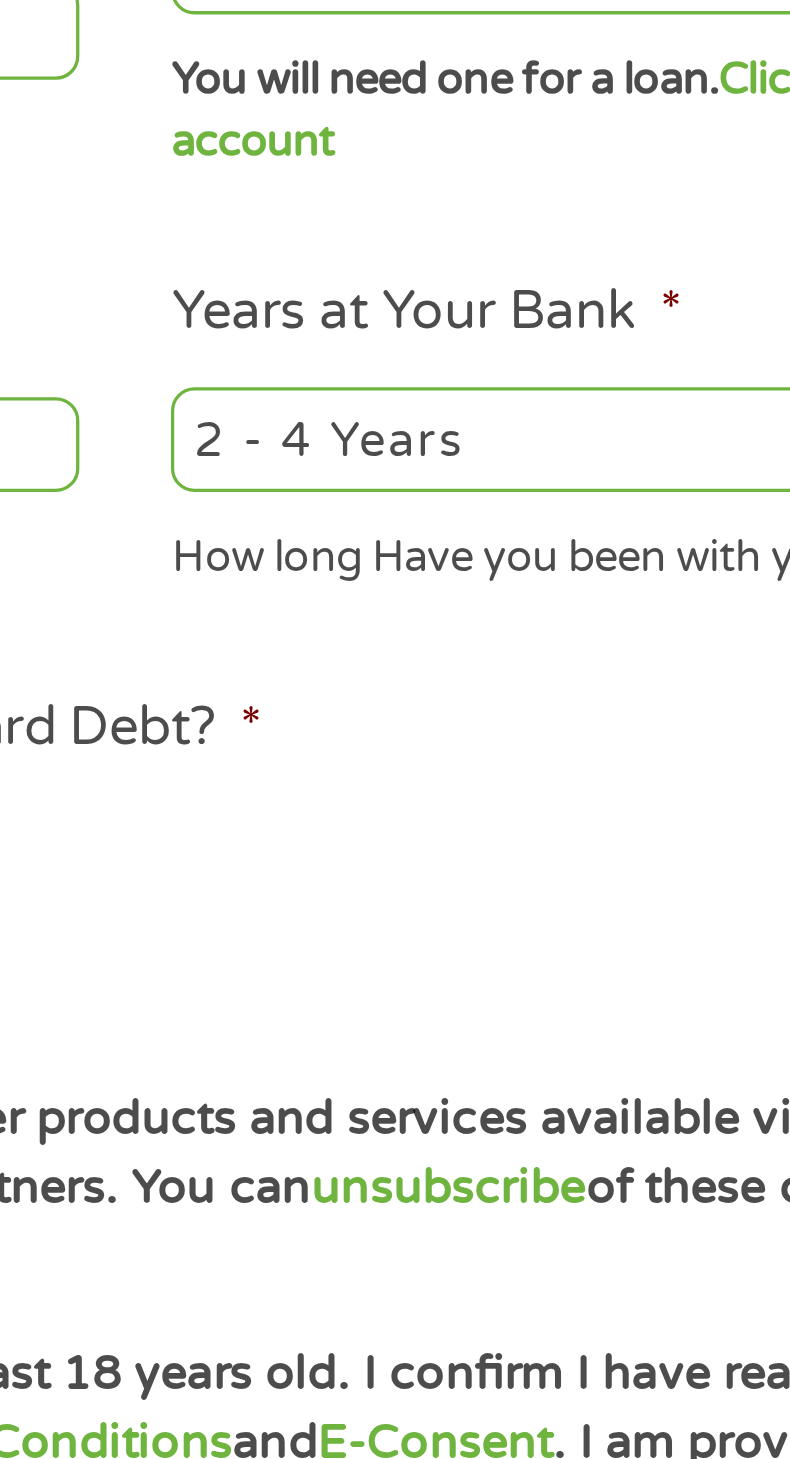 type on "[PHONE]" 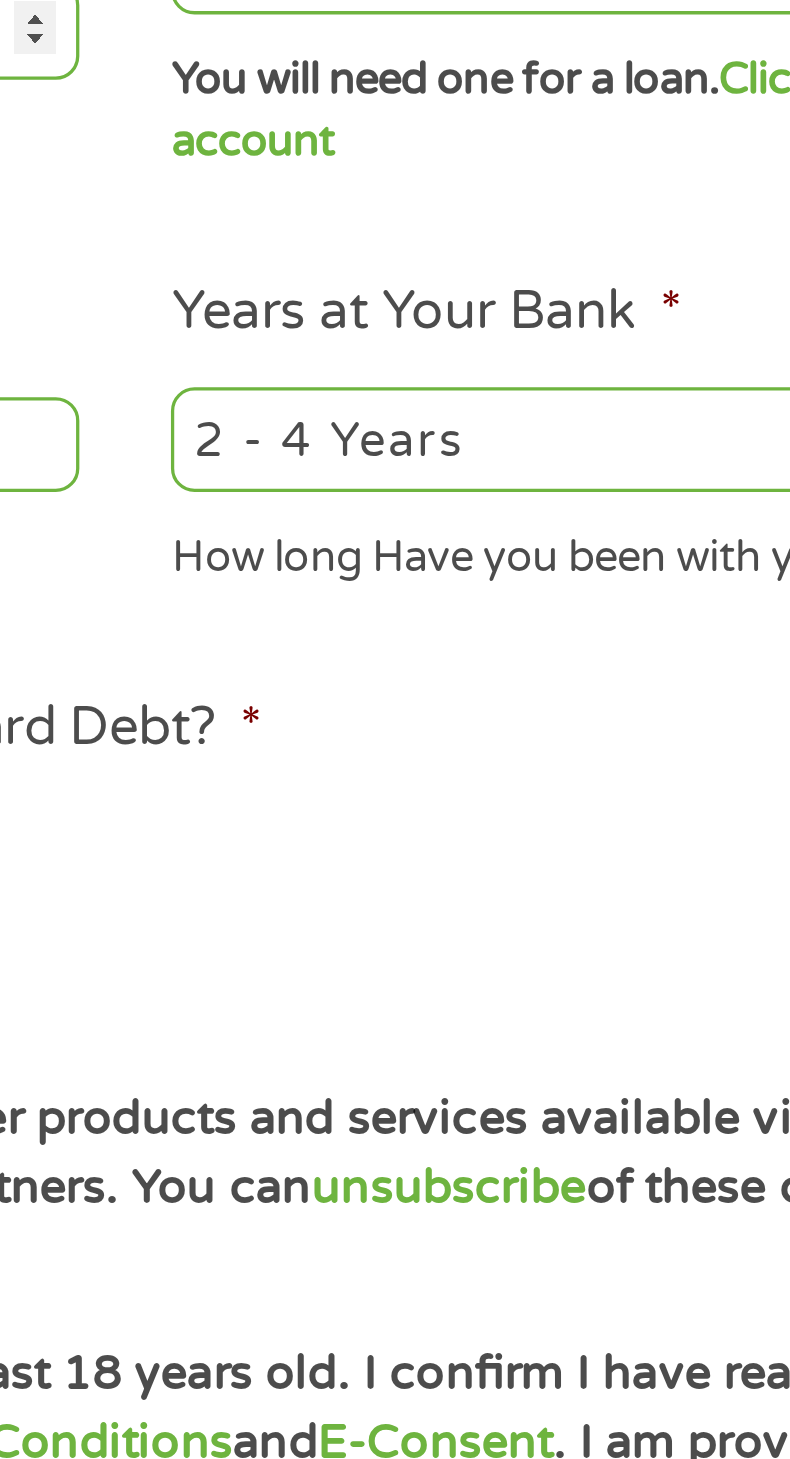 select on "24months" 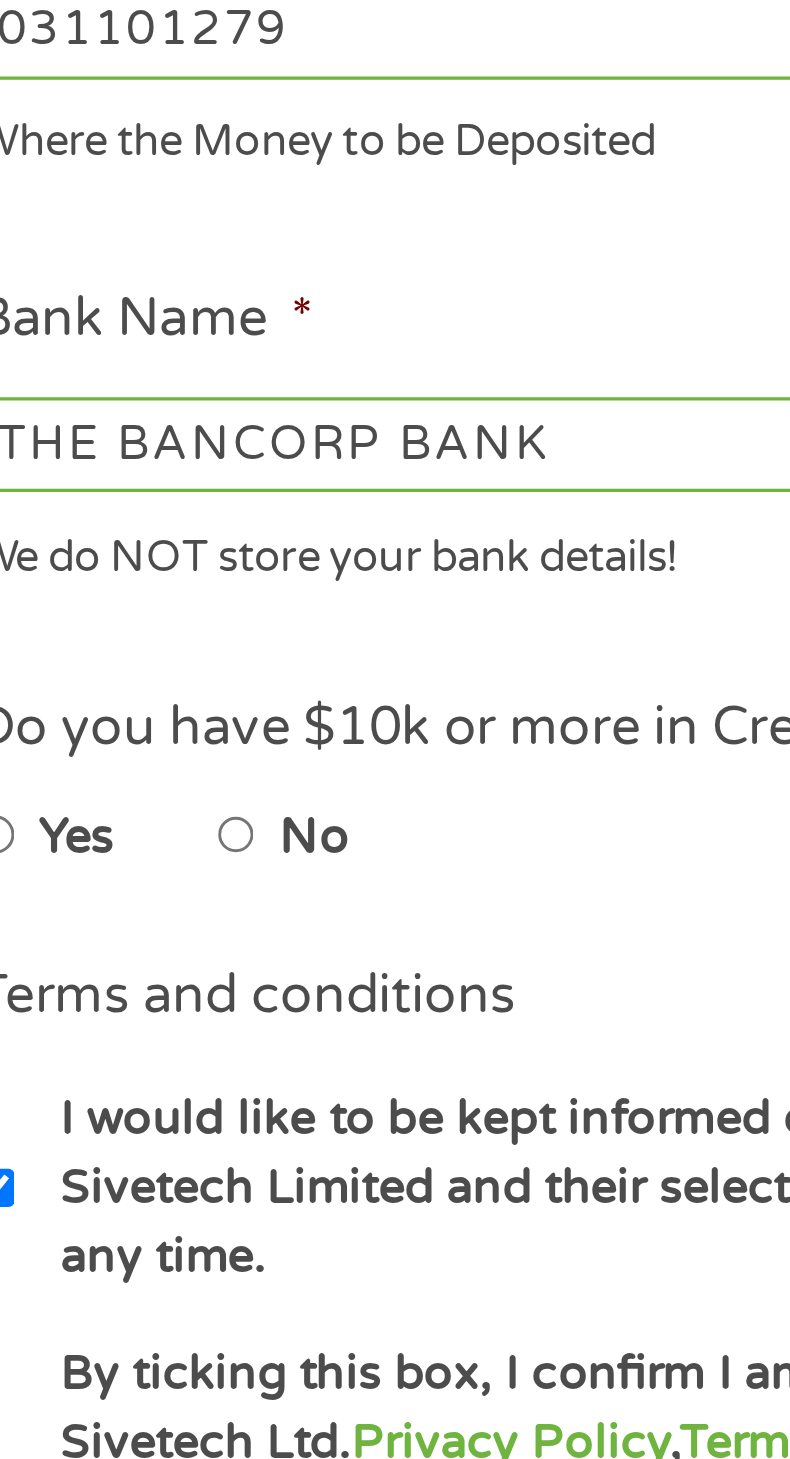 click on "No" at bounding box center (143, 831) 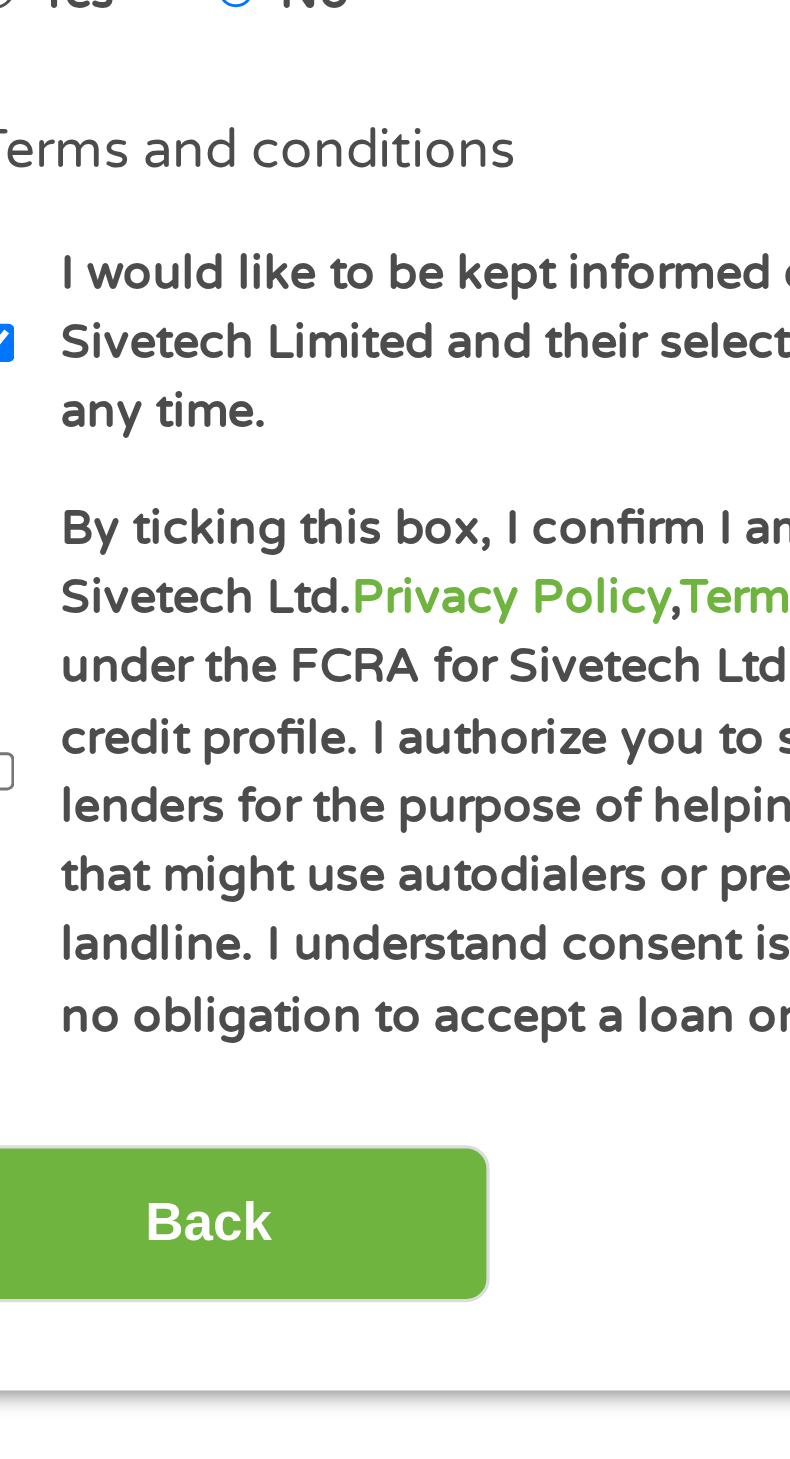 scroll, scrollTop: 26, scrollLeft: 0, axis: vertical 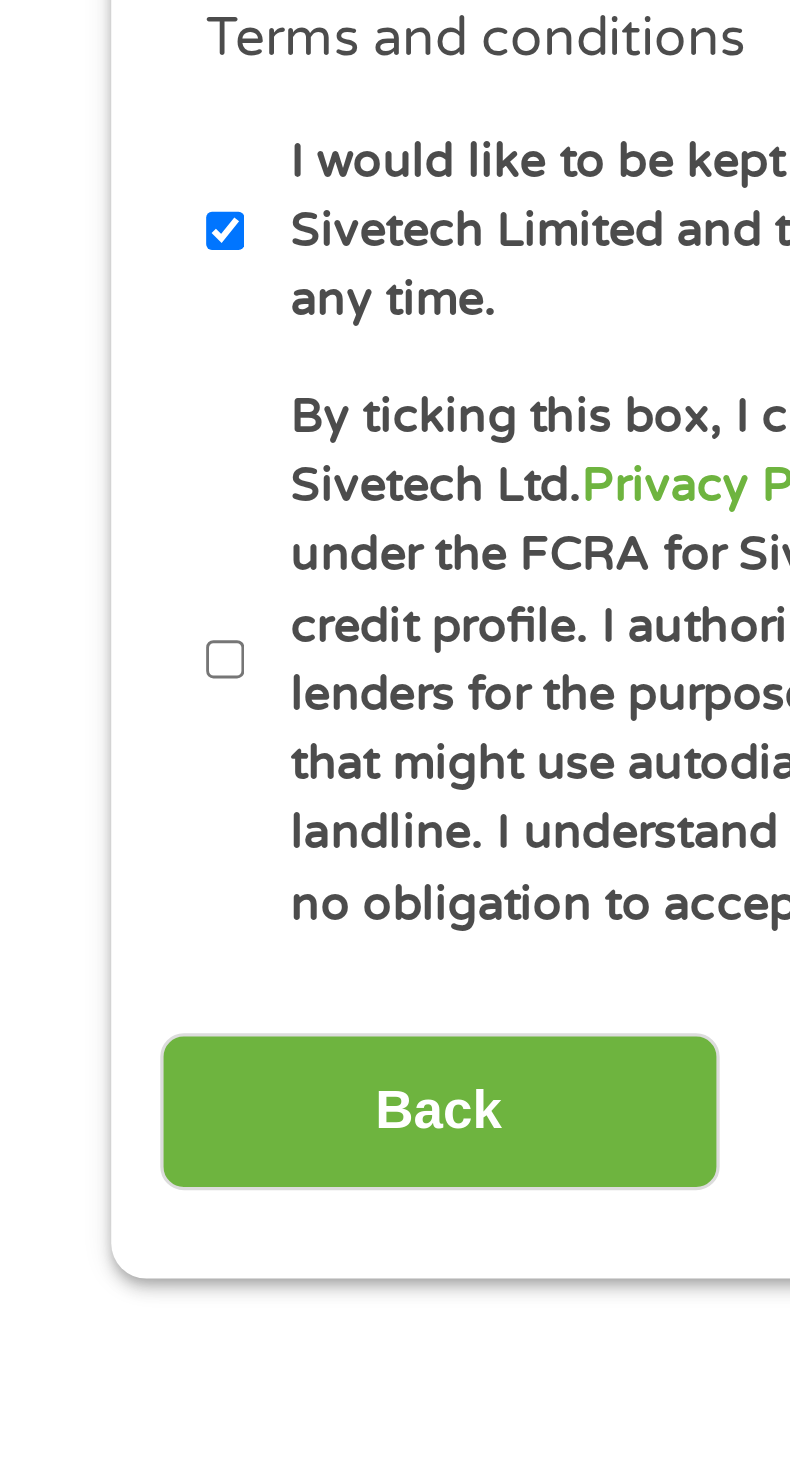 click on "By ticking this box, I confirm I am at least 18 years old. I confirm I have read and understand Sivetech Ltd.  Privacy Policy ,  Terms and Conditions  and  E-Consent . I am providing my consent under the FCRA for Sivetech Ltd. Partners to obtain consumer report information from my credit profile. I authorize you to share my information with lenders, third-party networks of lenders for the purpose of helping the consumer obtain a loan and other marketing partners that might use autodialers or prerecorded messages to call or text me on my mobile phone or landline. I understand consent is not required to obtain a loan. I further understand that I have no obligation to accept a loan once I am connected with an available lender." at bounding box center (69, 1070) 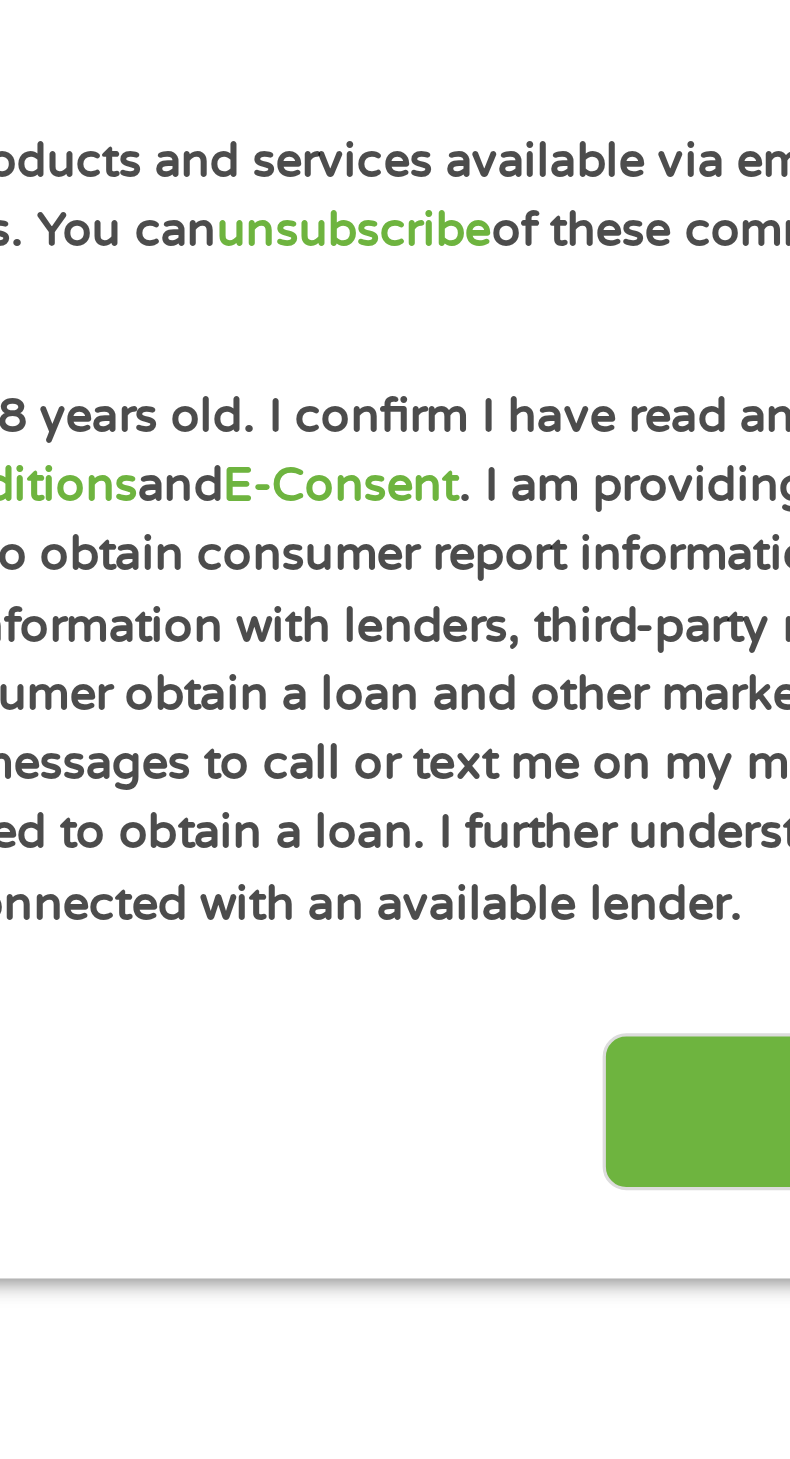 click on "Next" at bounding box center [655, 1208] 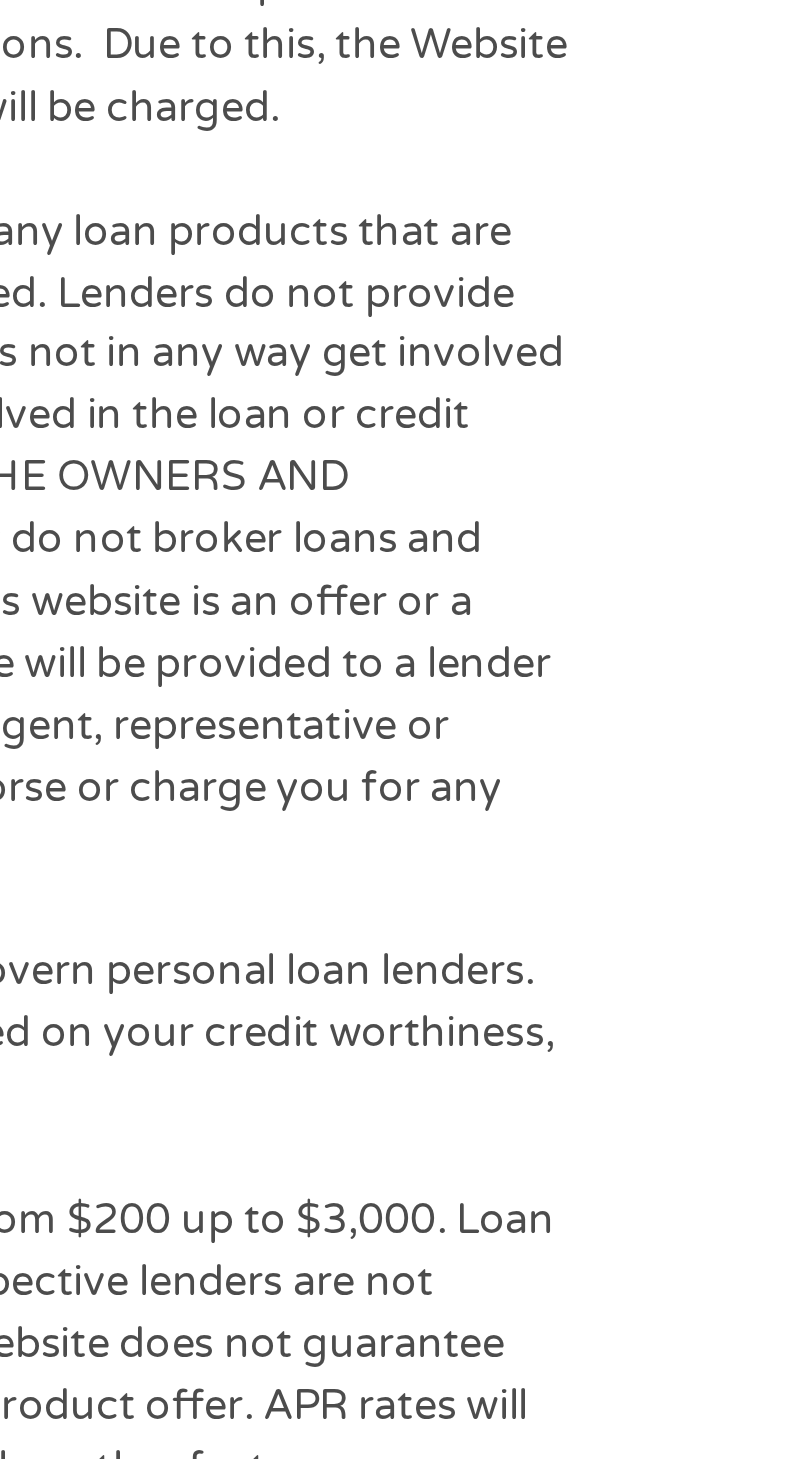 scroll, scrollTop: 8, scrollLeft: 8, axis: both 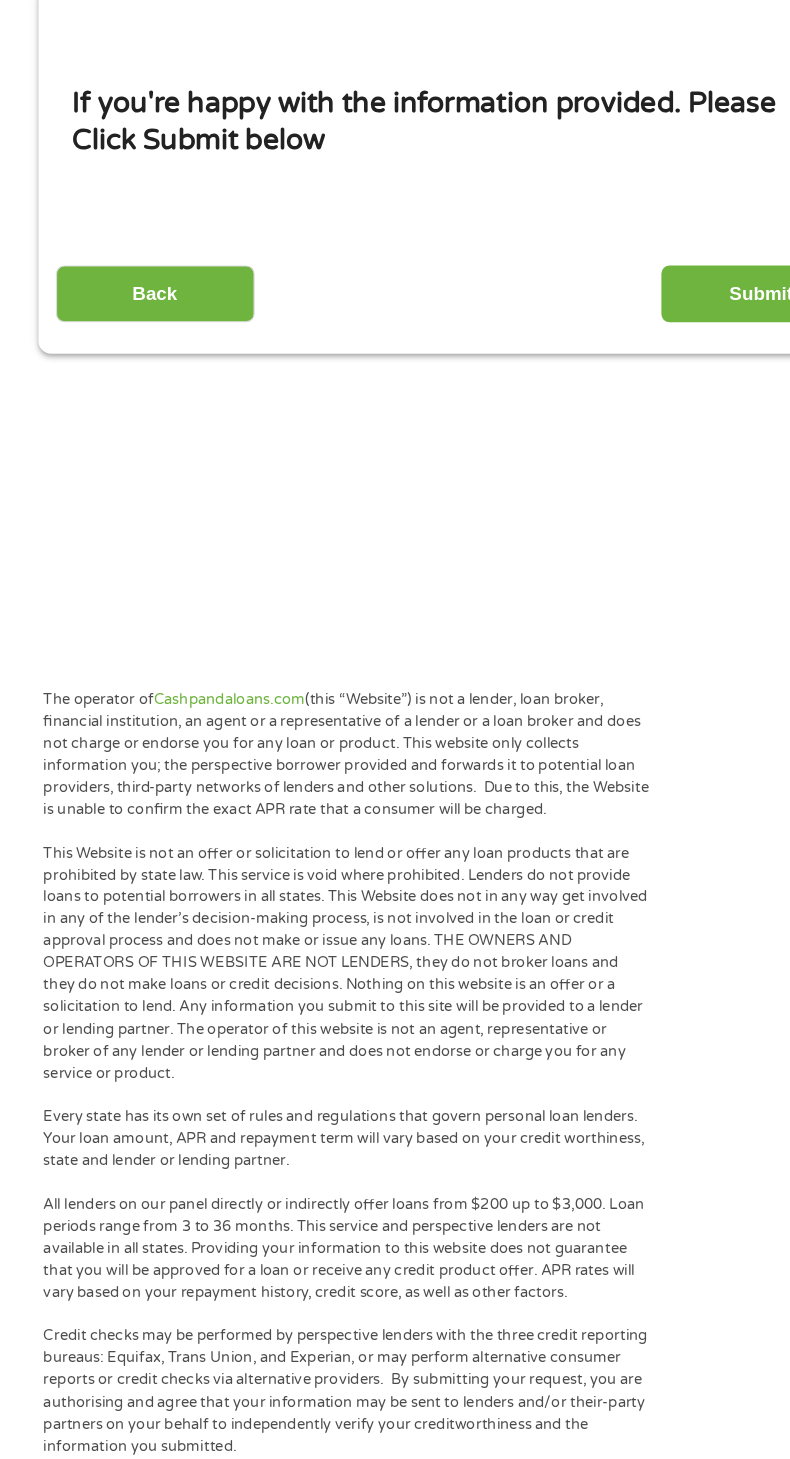 click on "Submit" at bounding box center [655, 451] 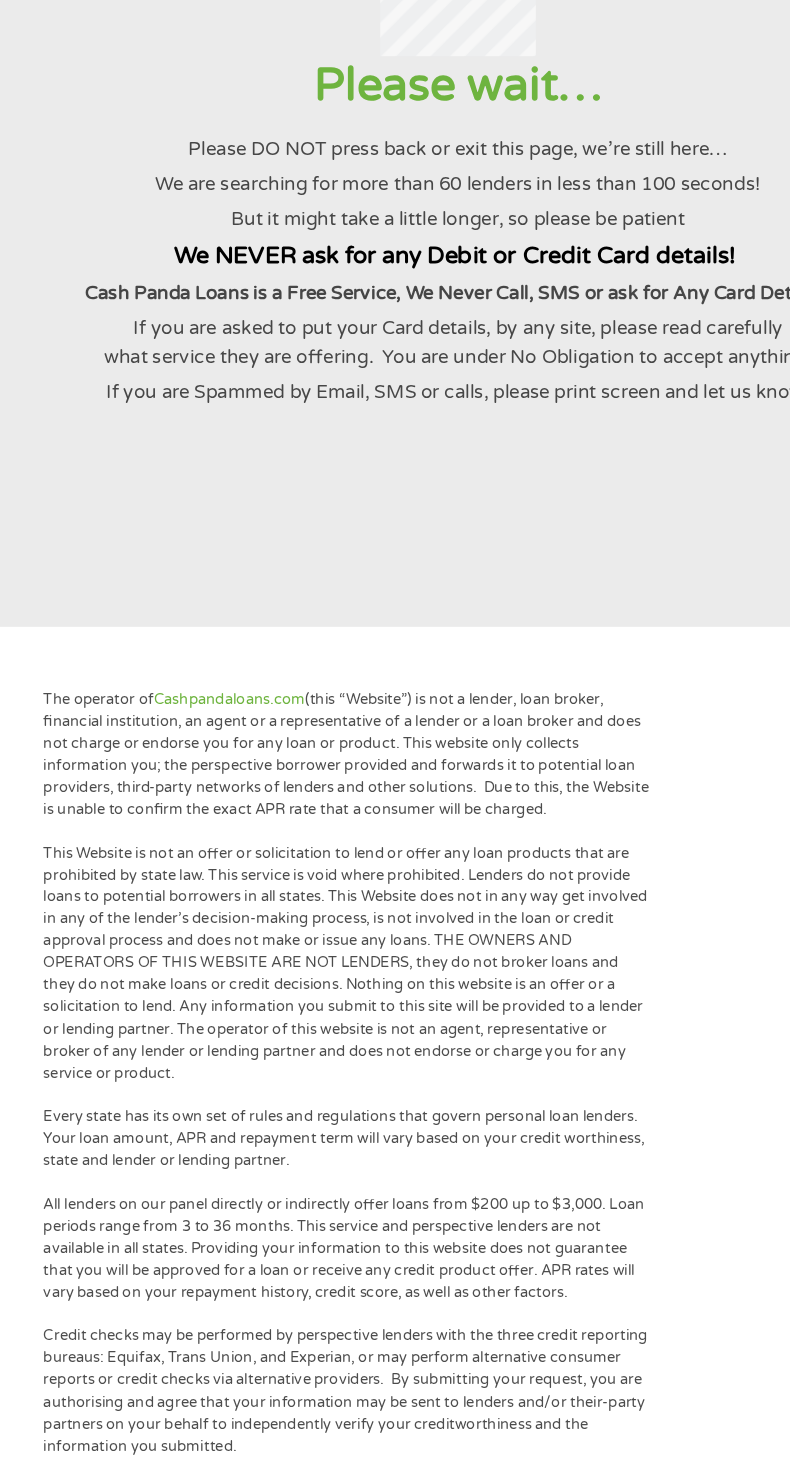 scroll, scrollTop: 0, scrollLeft: 0, axis: both 